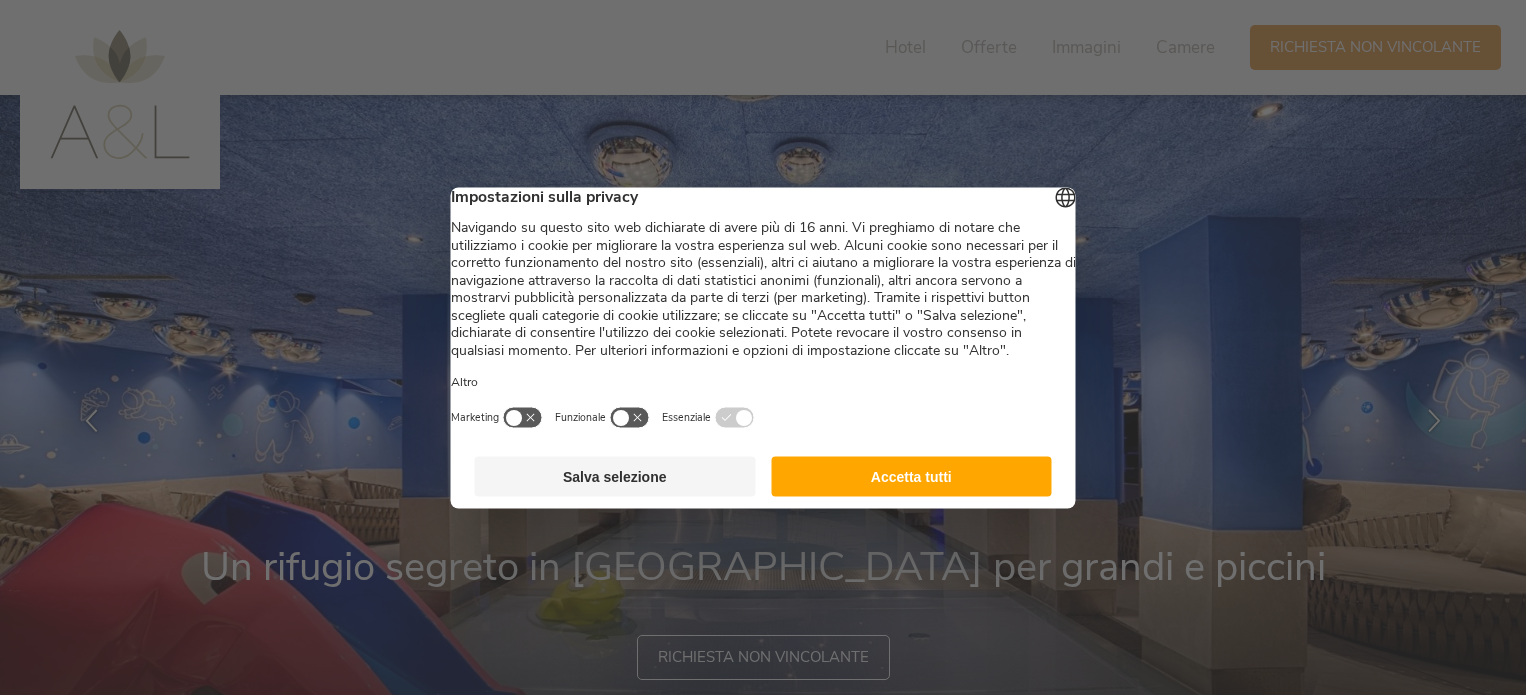 scroll, scrollTop: 0, scrollLeft: 0, axis: both 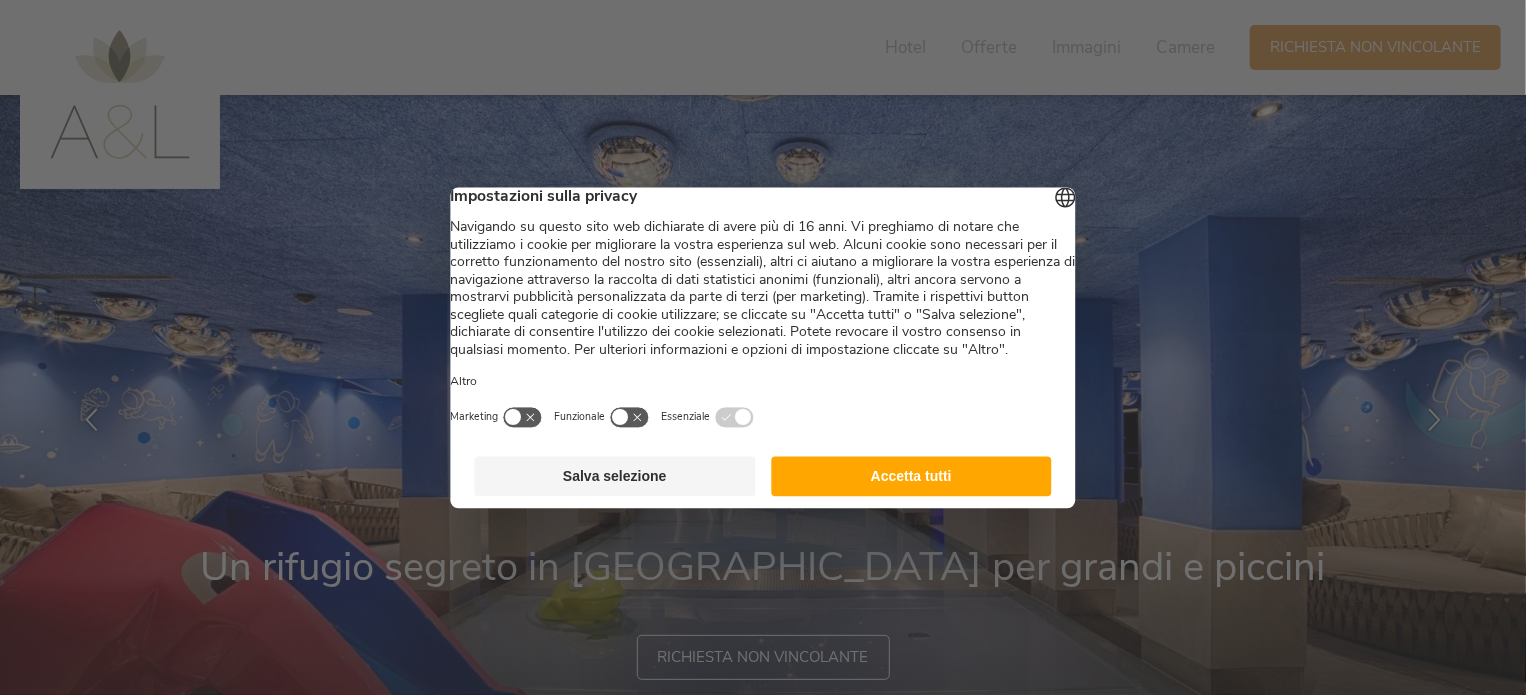 click on "Accetta tutti" at bounding box center (911, 476) 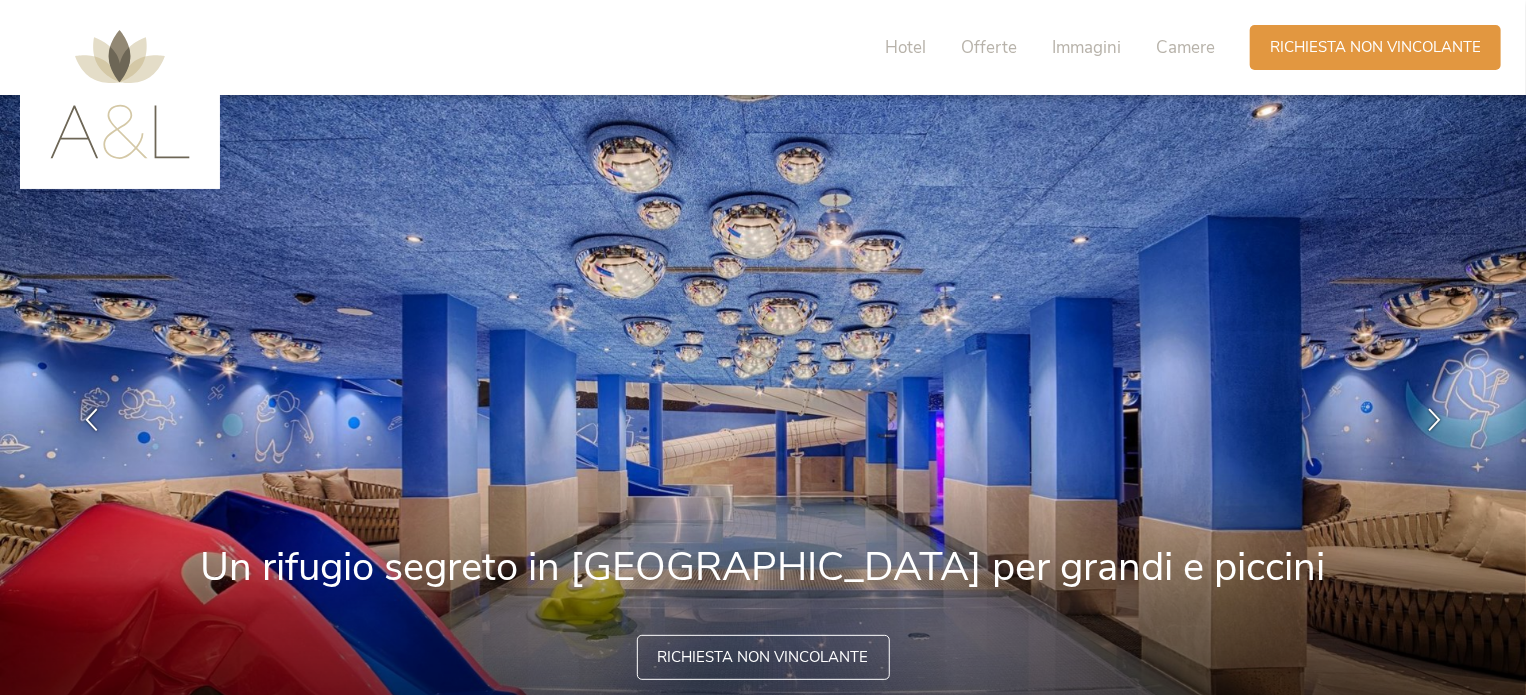 scroll, scrollTop: 0, scrollLeft: 0, axis: both 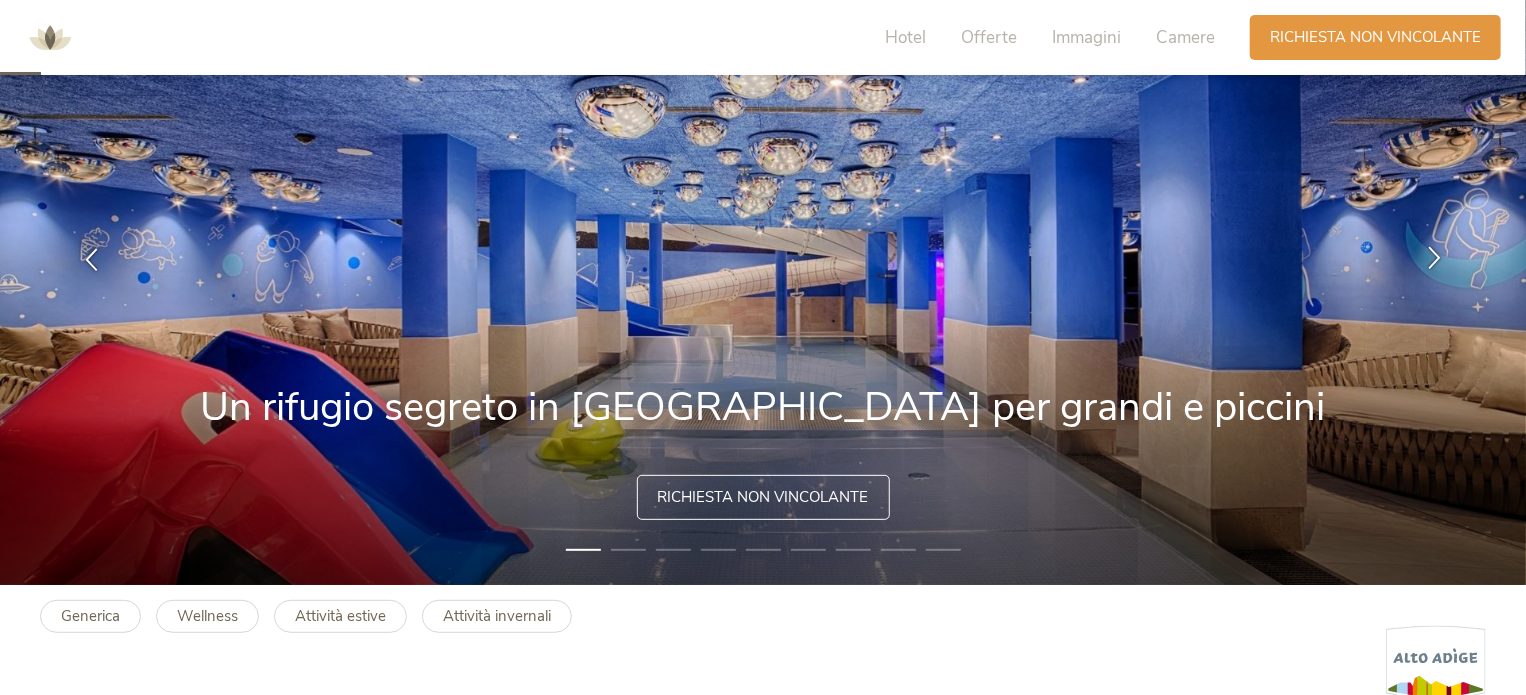 click at bounding box center (1434, 258) 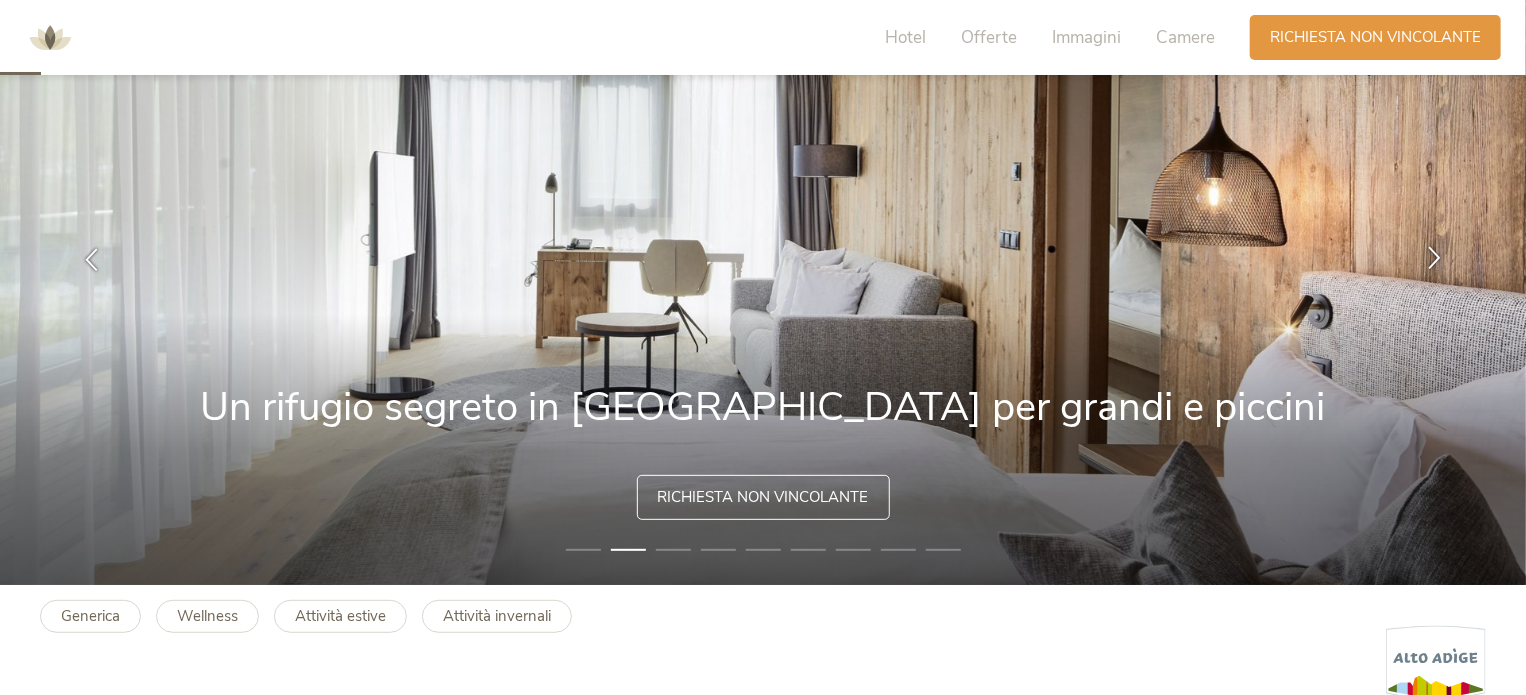 click at bounding box center [1434, 258] 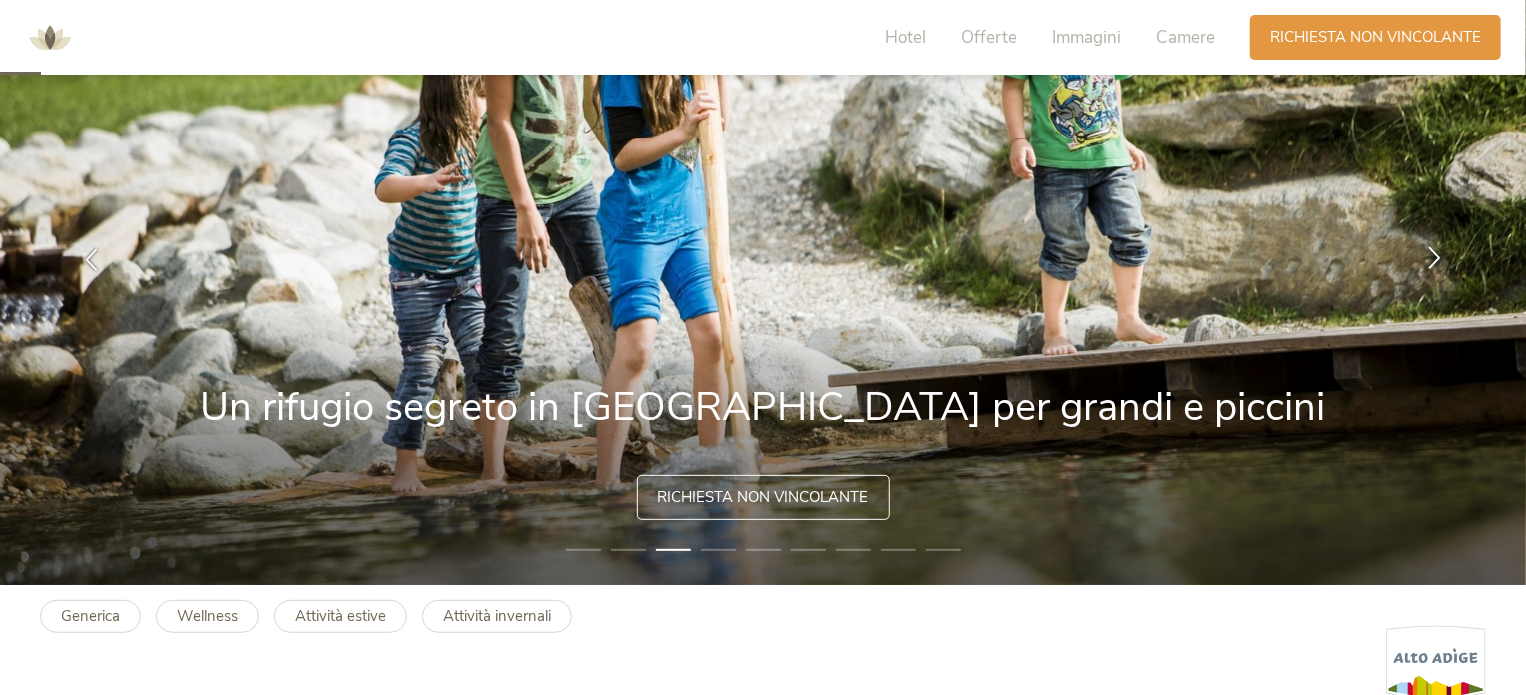 click at bounding box center (1434, 258) 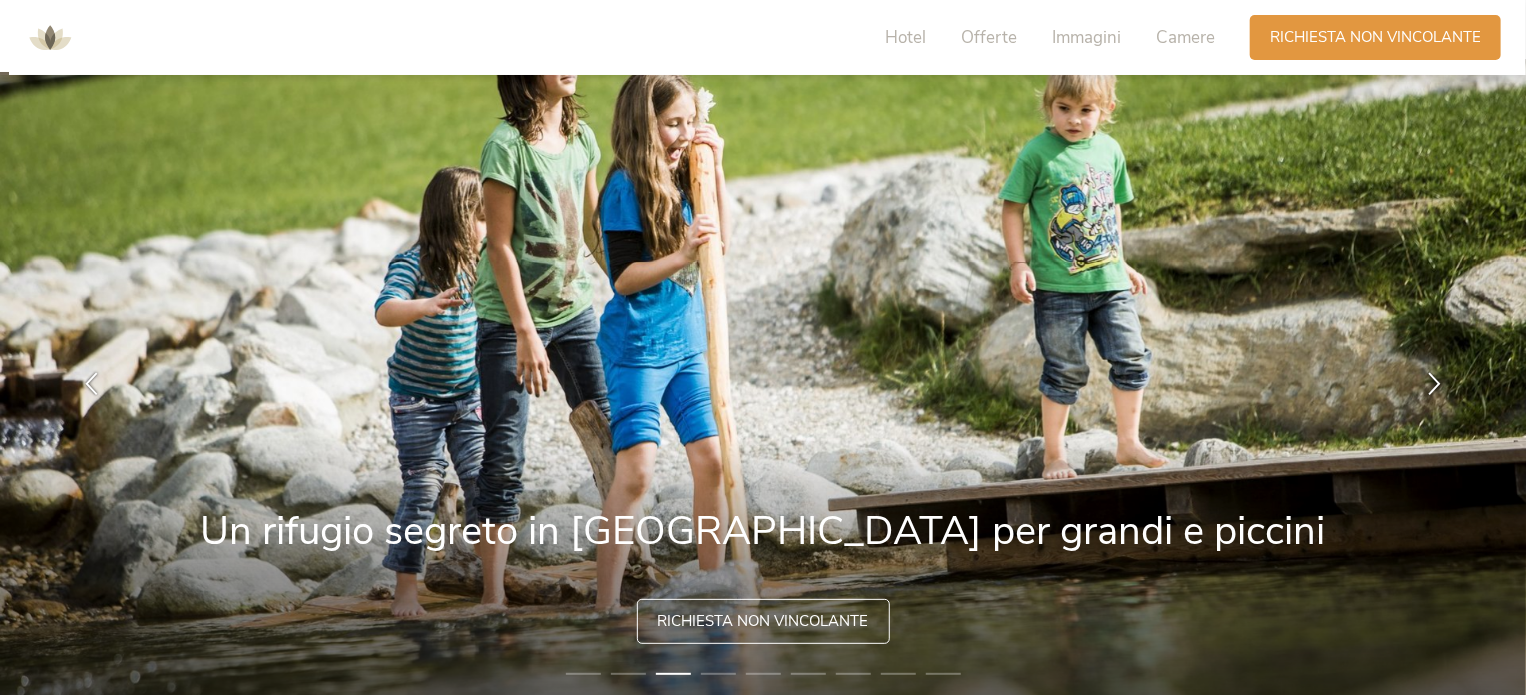 scroll, scrollTop: 0, scrollLeft: 0, axis: both 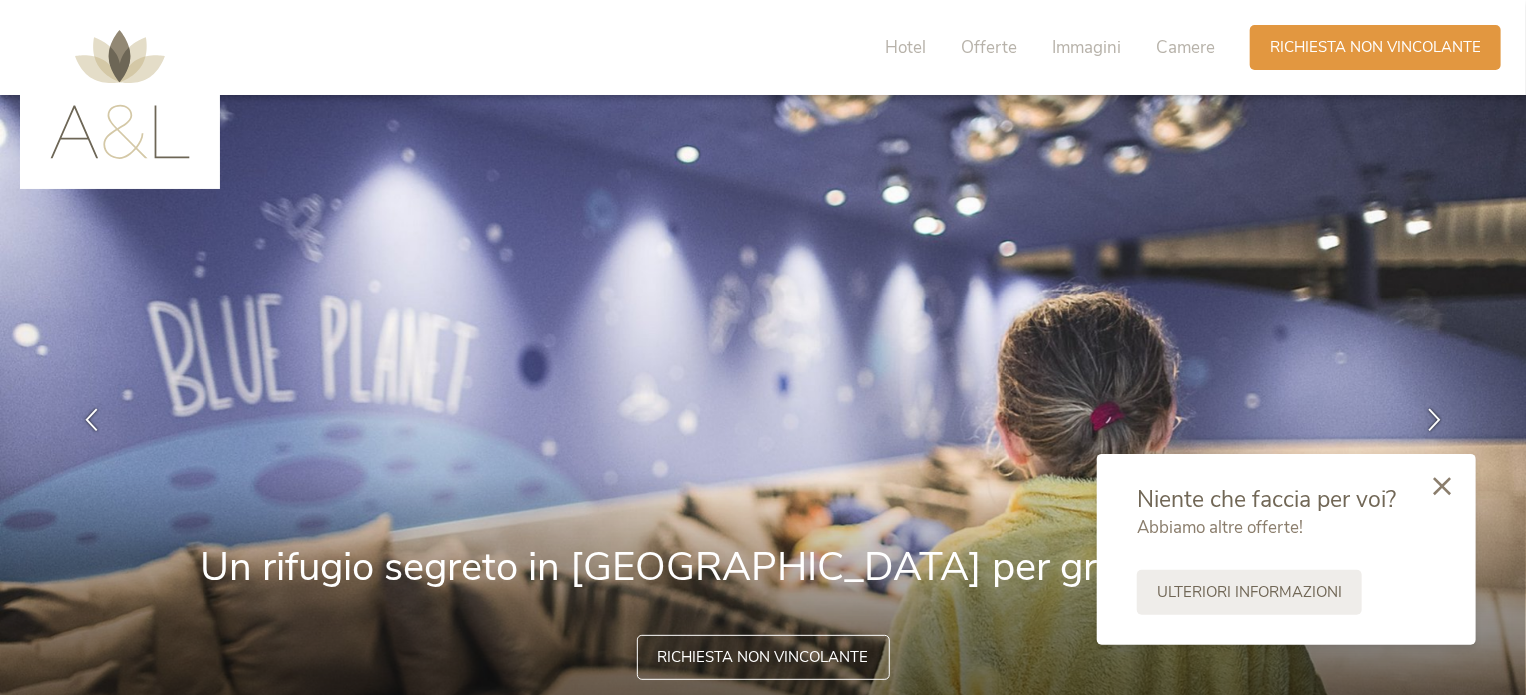 click at bounding box center (1442, 486) 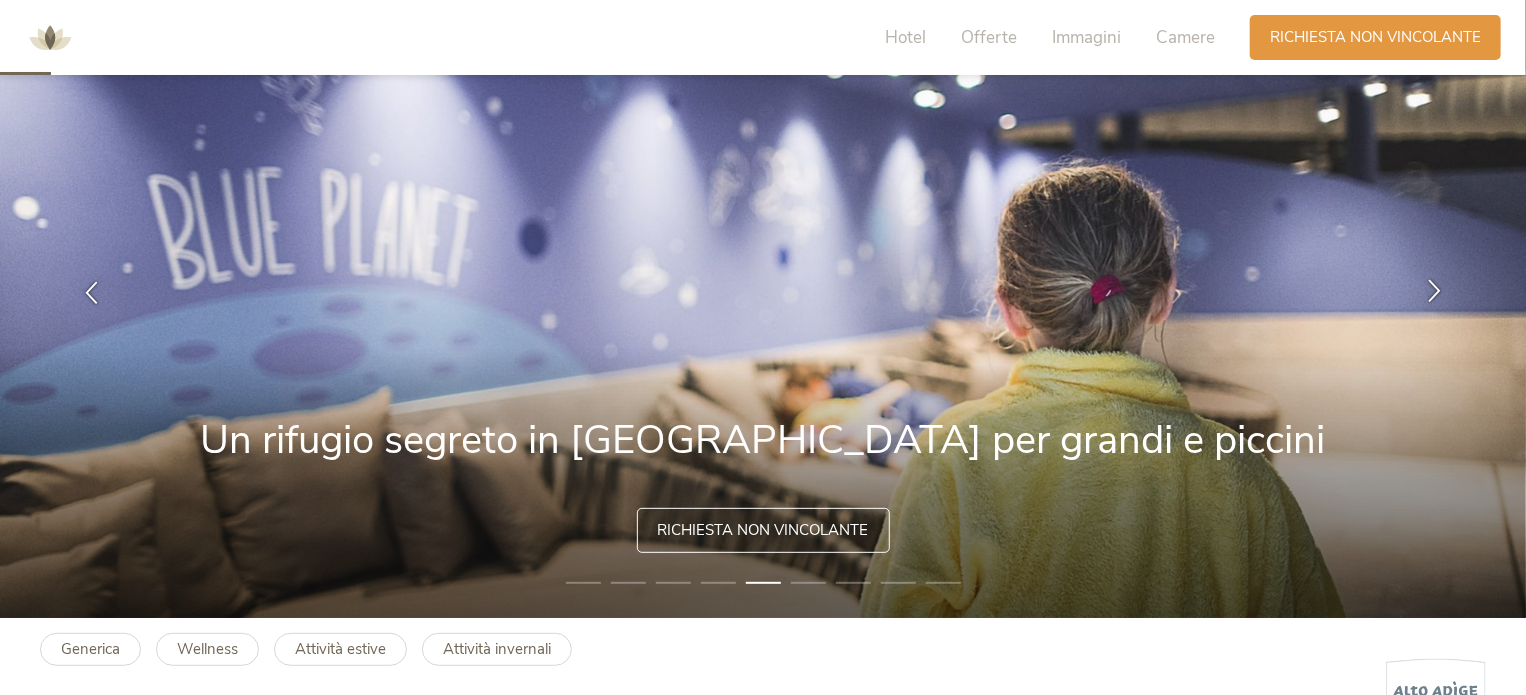 scroll, scrollTop: 100, scrollLeft: 0, axis: vertical 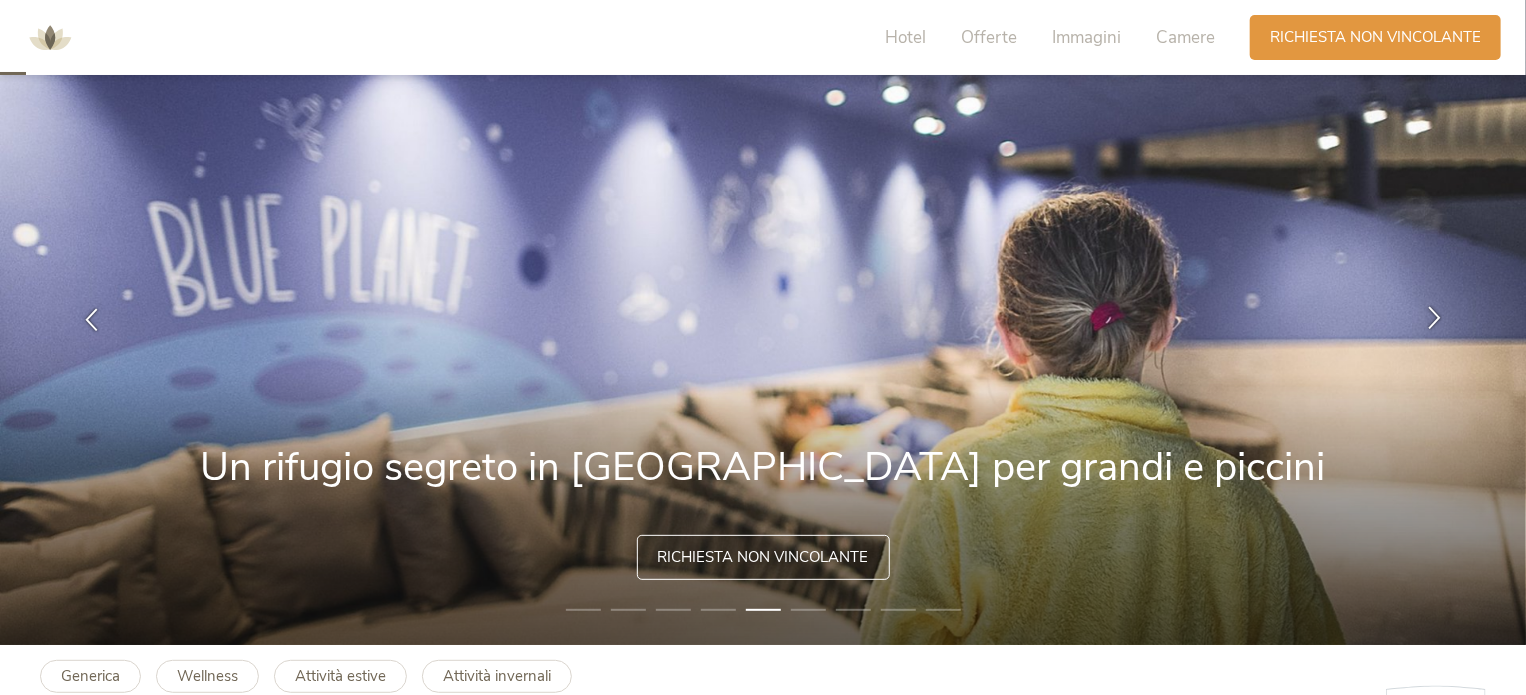 click at bounding box center [1434, 318] 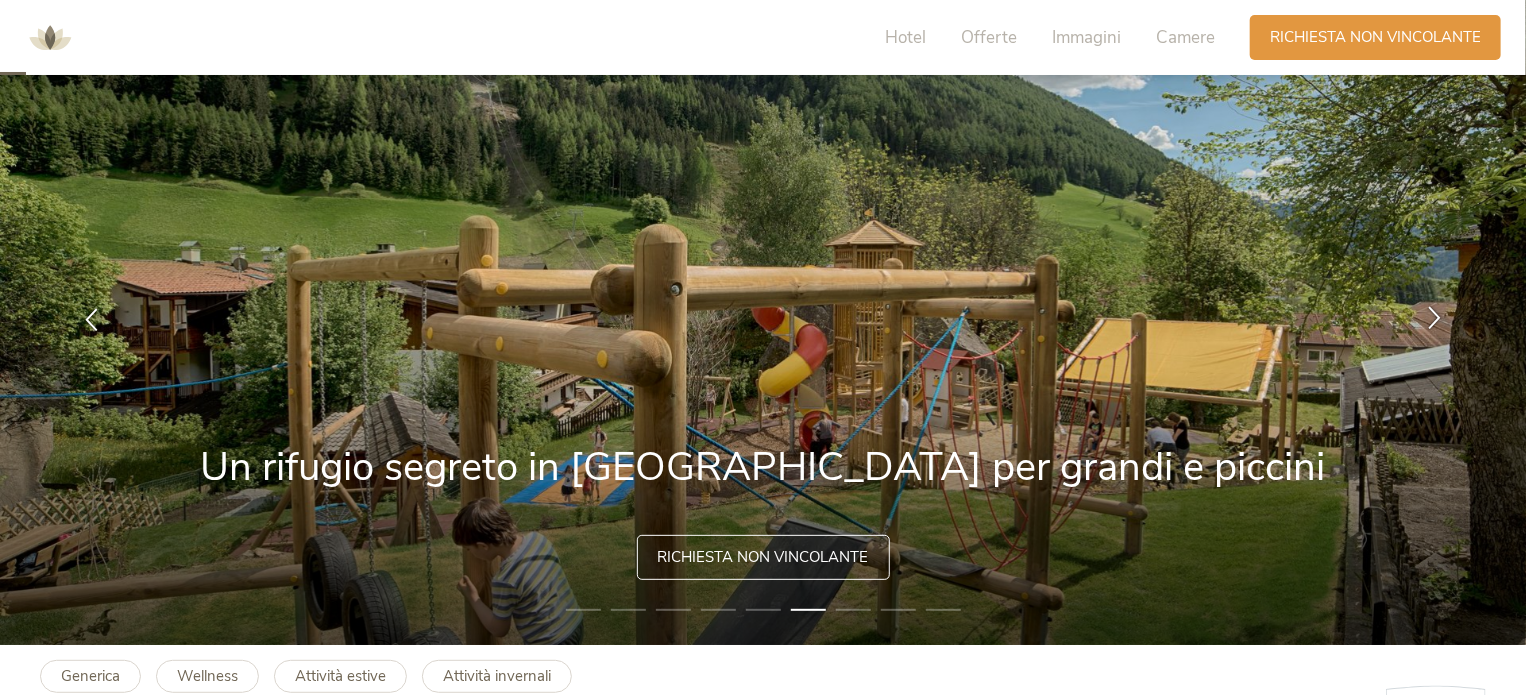 click at bounding box center [1434, 318] 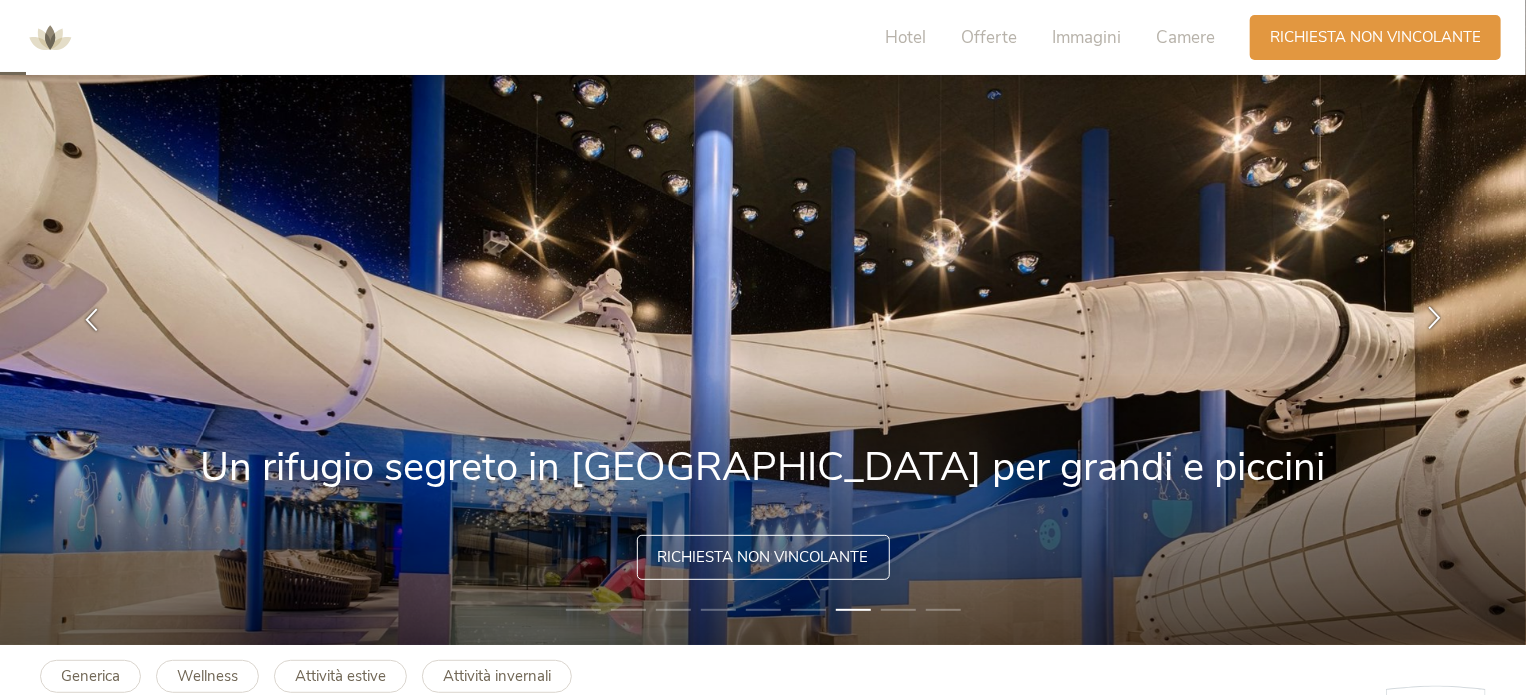 click at bounding box center [1434, 318] 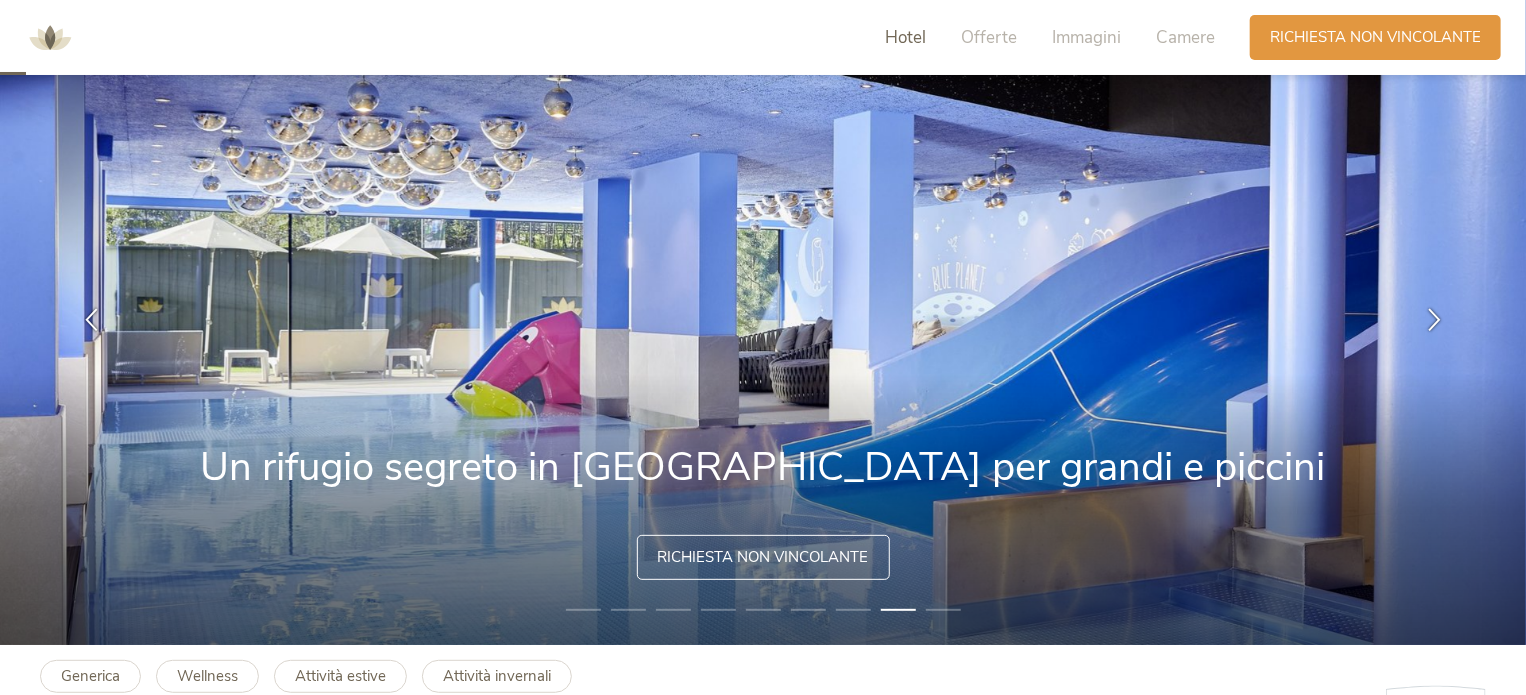 click on "Hotel" at bounding box center (905, 37) 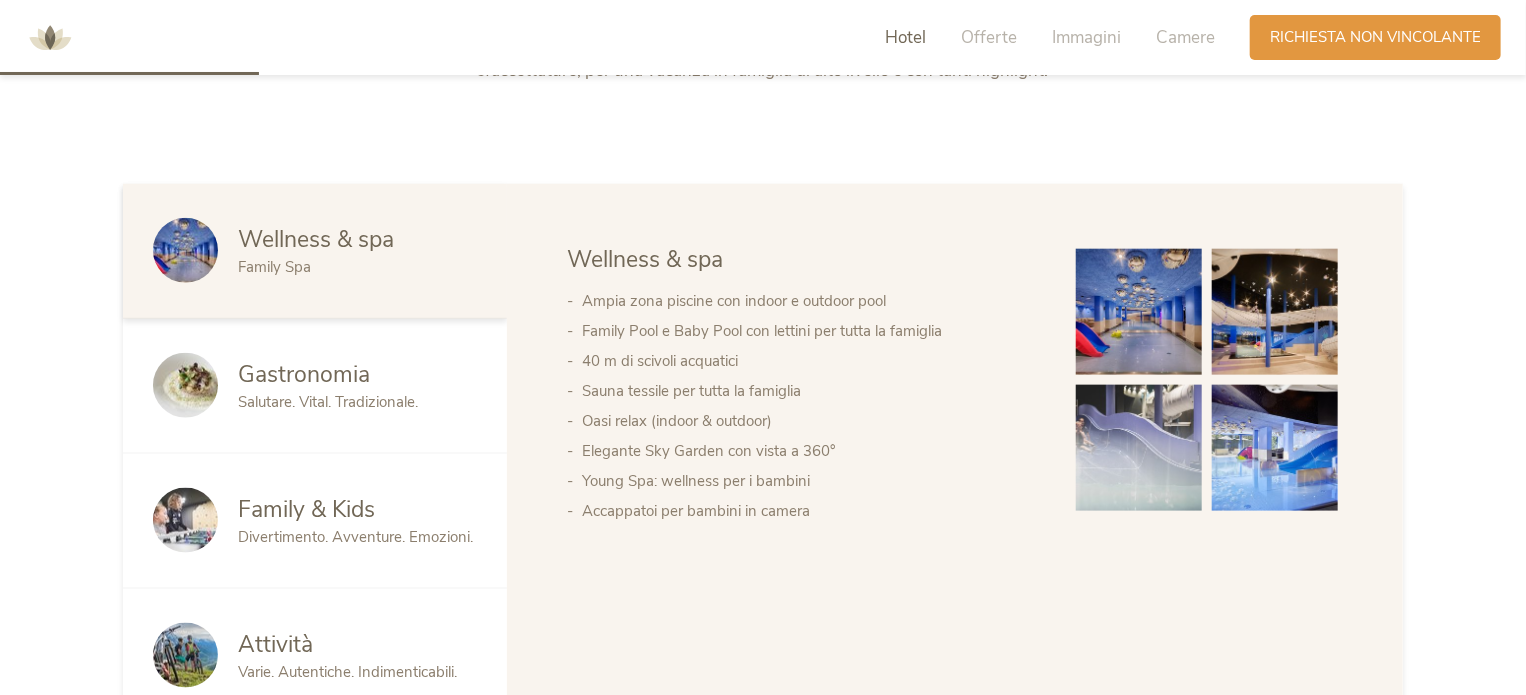 scroll, scrollTop: 1014, scrollLeft: 0, axis: vertical 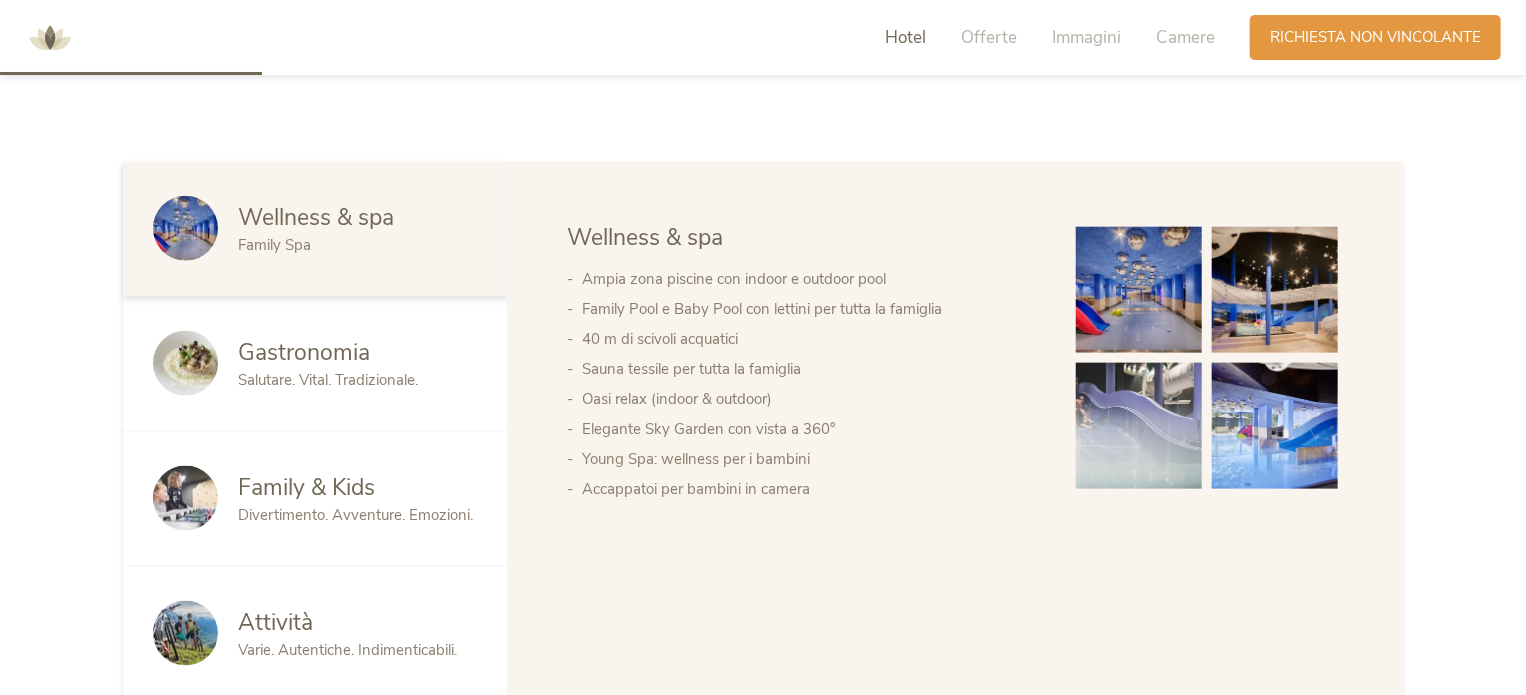 click on "Salutare. Vital. Tradizionale." at bounding box center (328, 380) 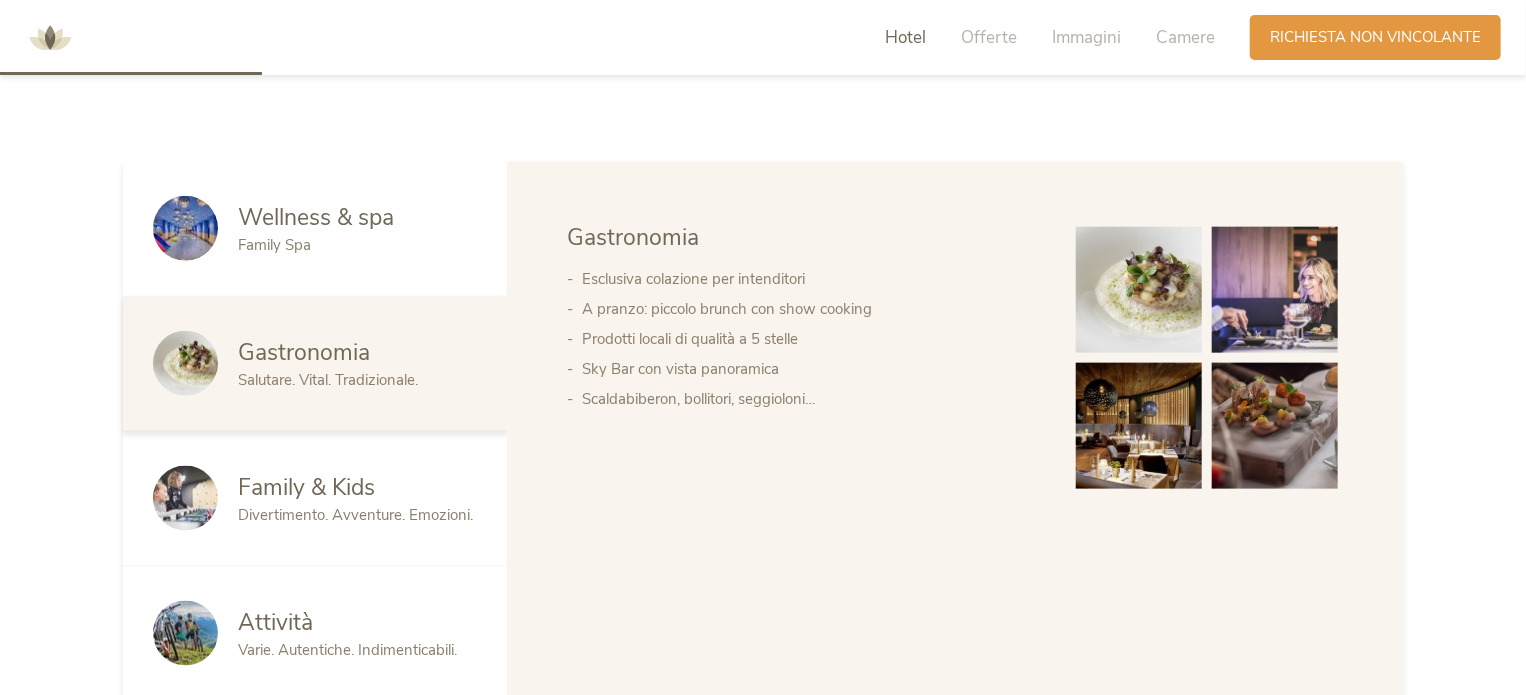 click on "Divertimento. Avventure. Emozioni." at bounding box center (355, 515) 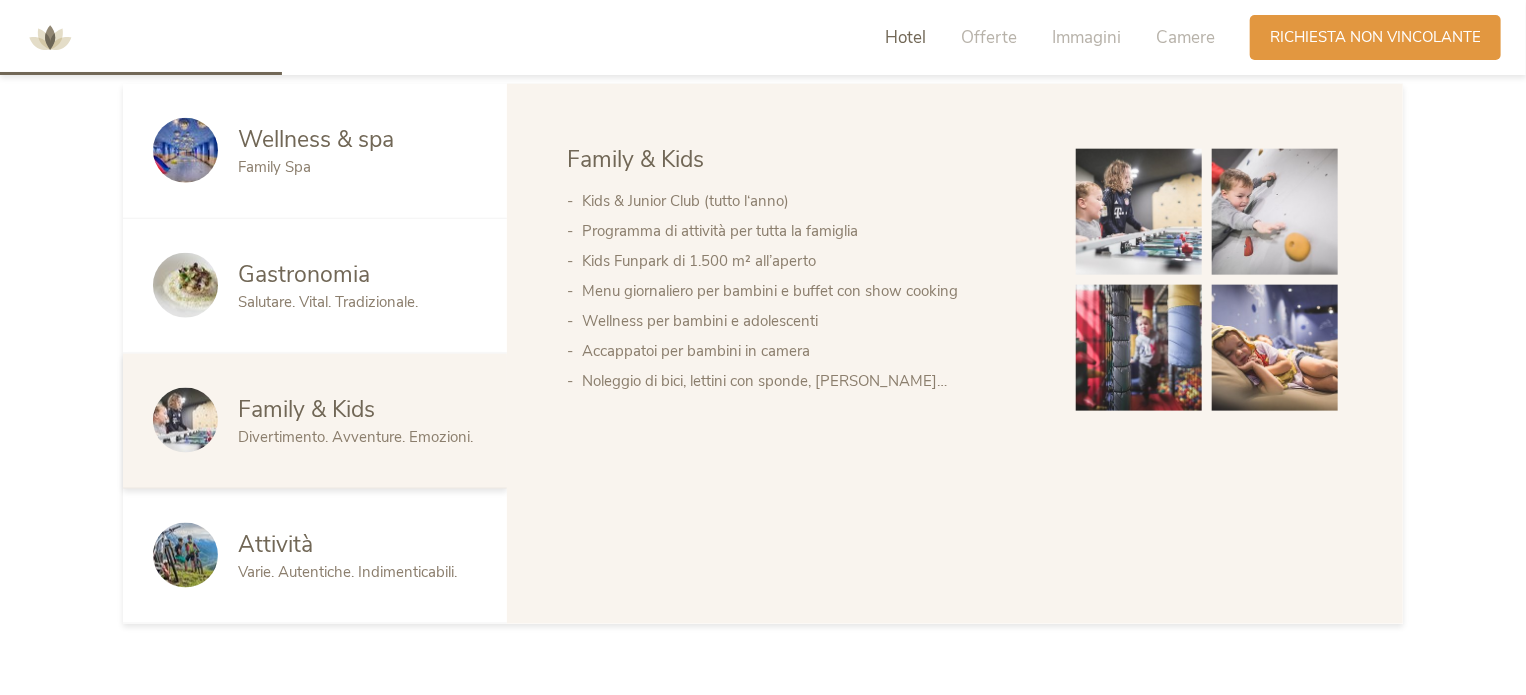 scroll, scrollTop: 1114, scrollLeft: 0, axis: vertical 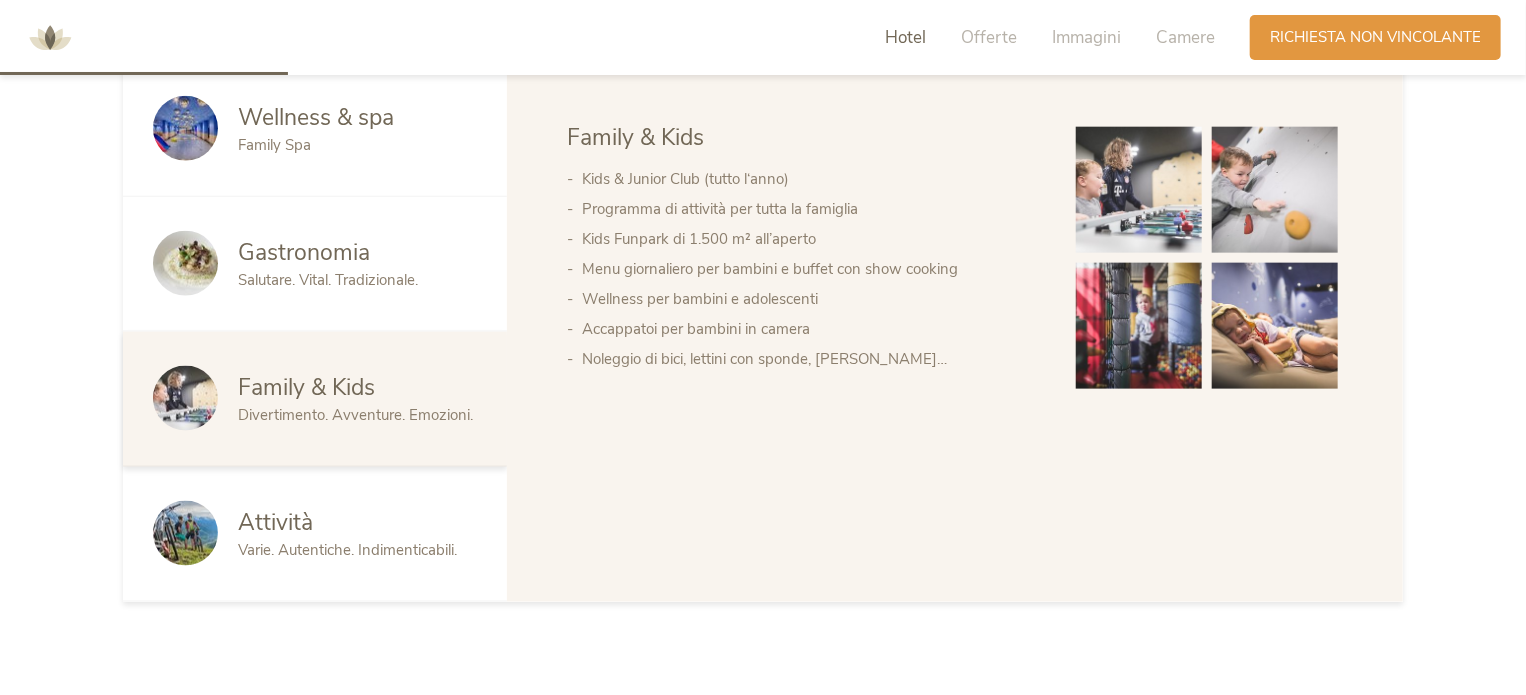 click on "Varie. Autentiche. Indimenticabili." at bounding box center [347, 550] 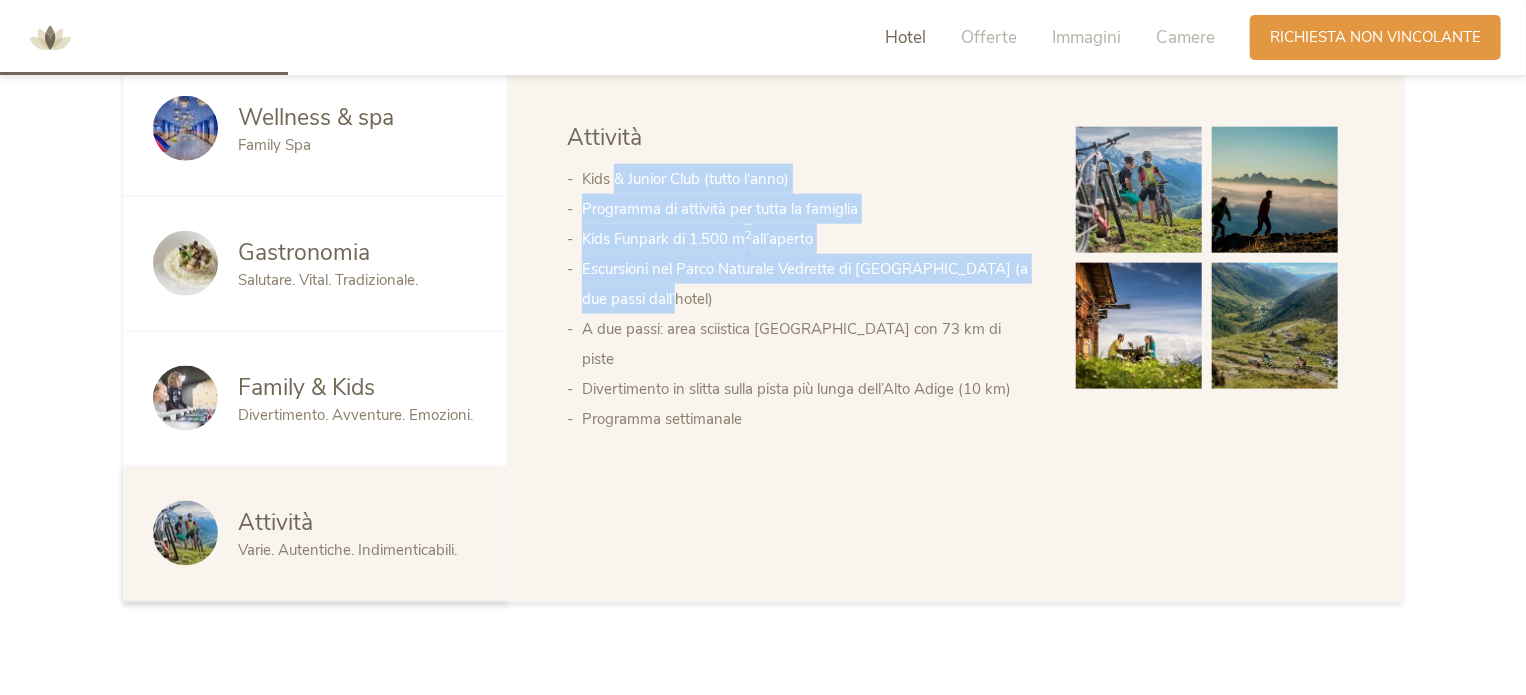 drag, startPoint x: 642, startPoint y: 177, endPoint x: 878, endPoint y: 293, distance: 262.96768 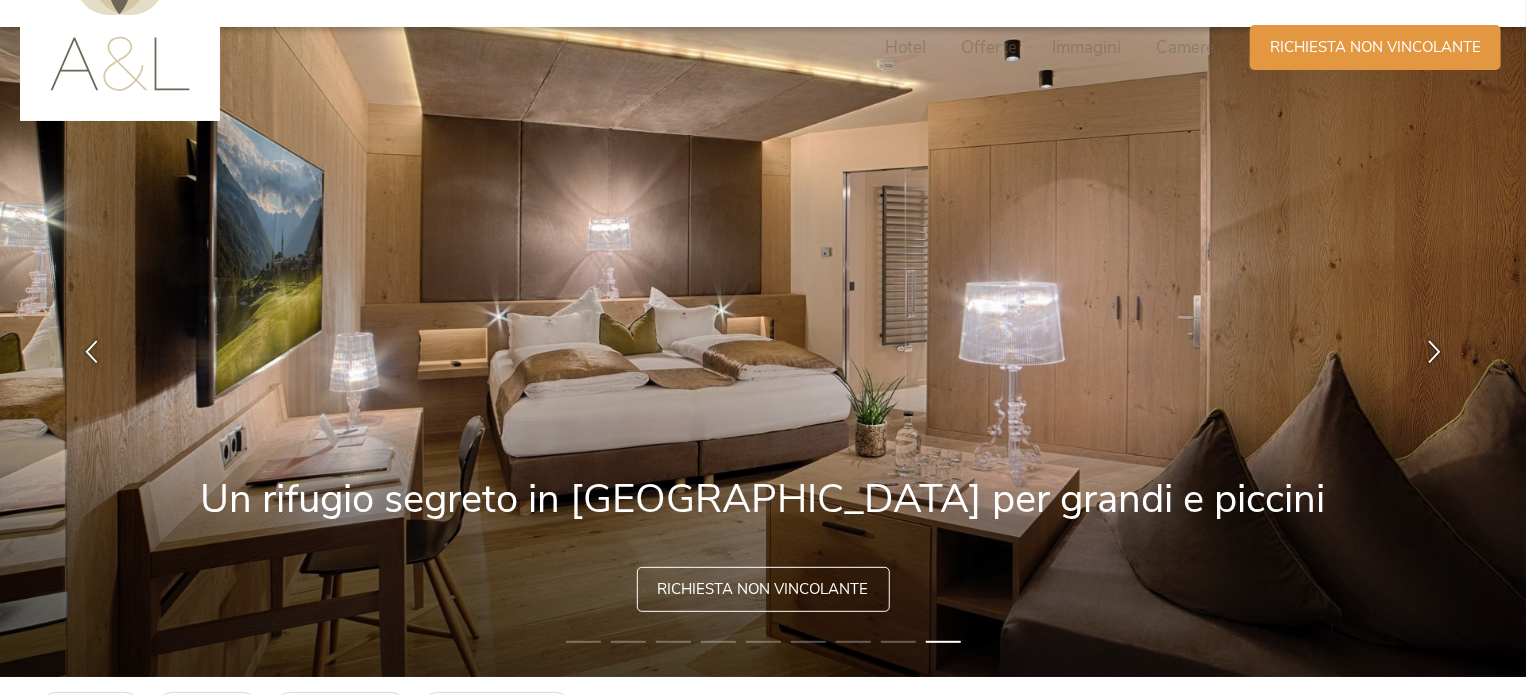 scroll, scrollTop: 0, scrollLeft: 0, axis: both 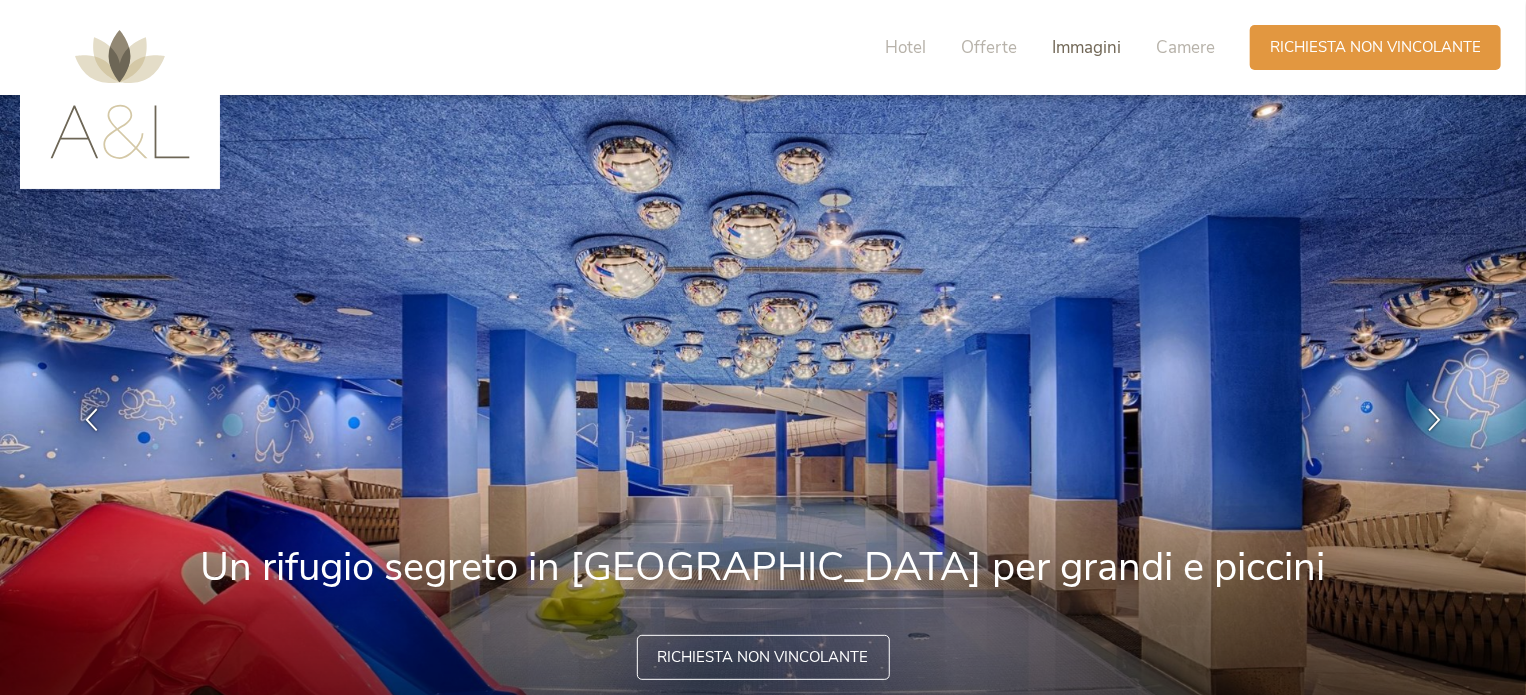 click on "Immagini" at bounding box center [1086, 47] 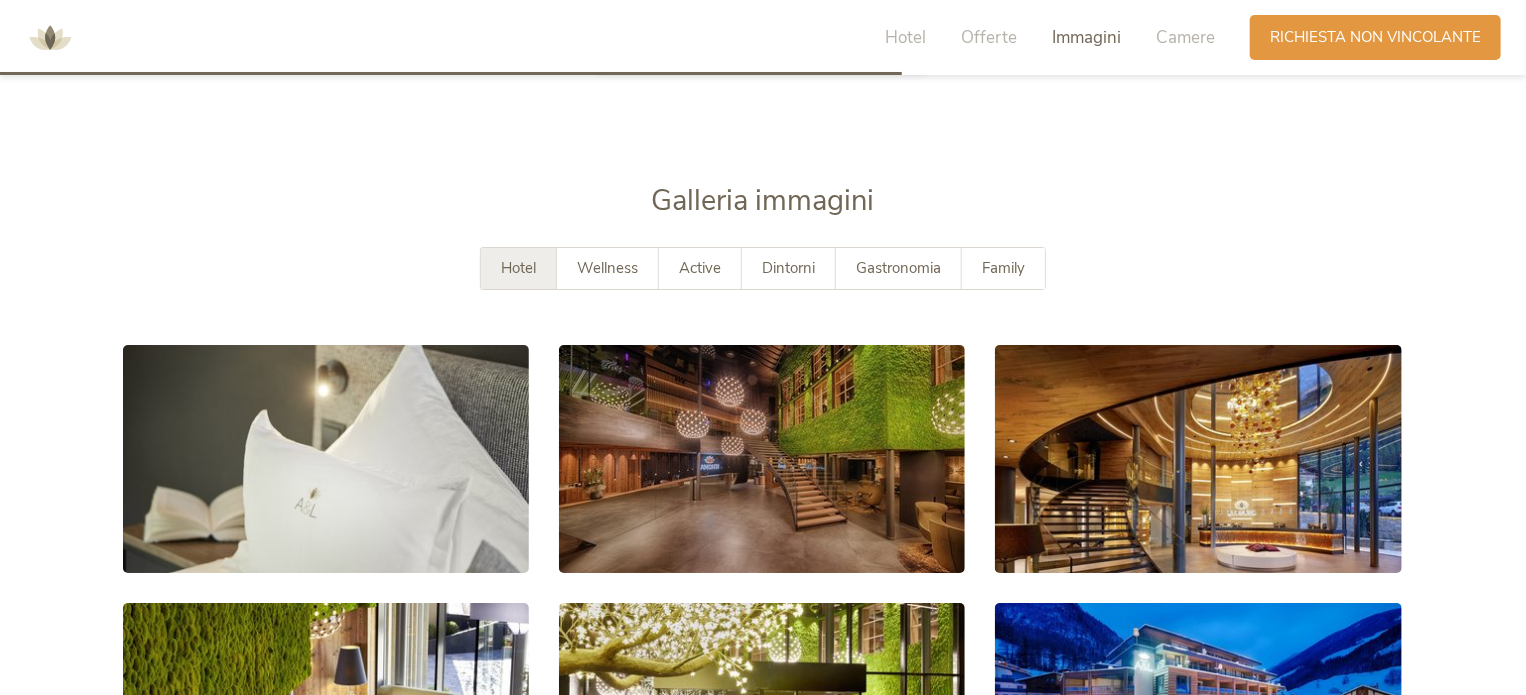 scroll, scrollTop: 3489, scrollLeft: 0, axis: vertical 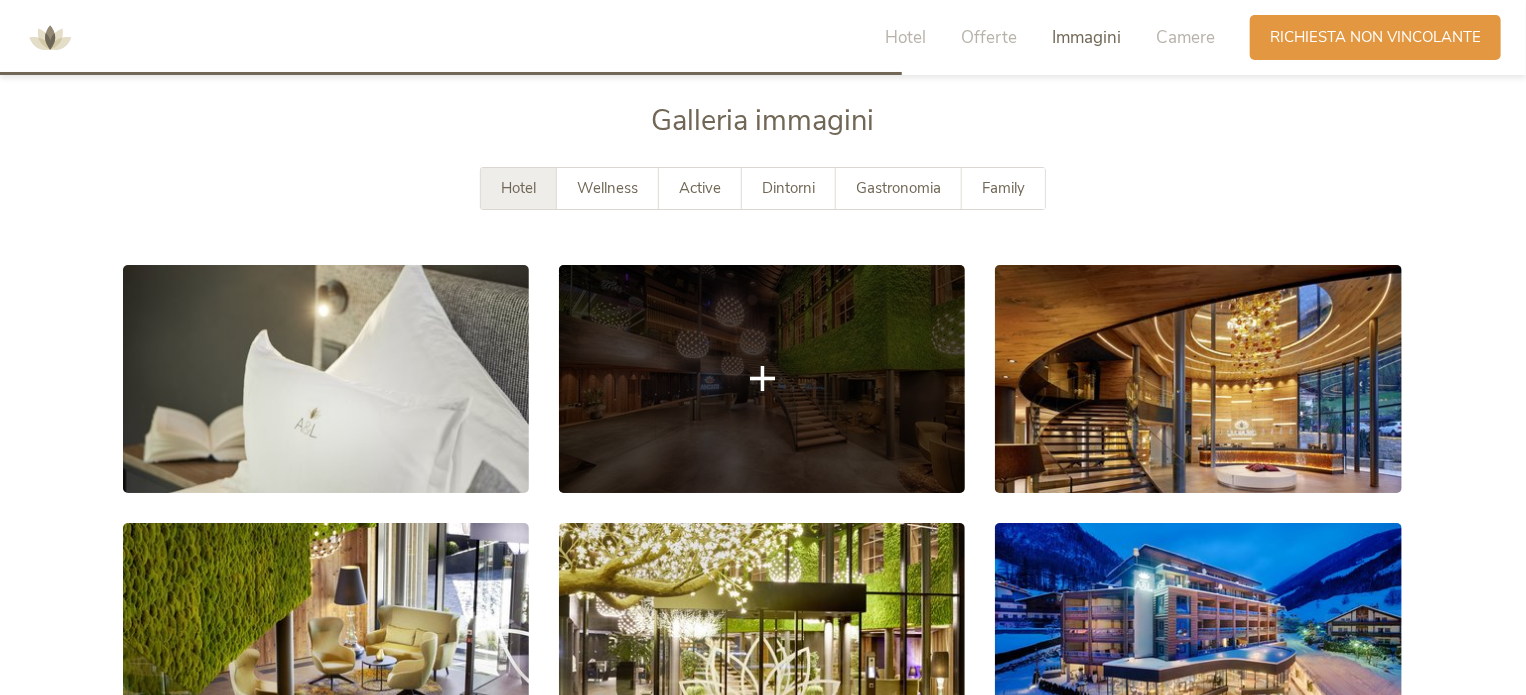 click at bounding box center (762, 379) 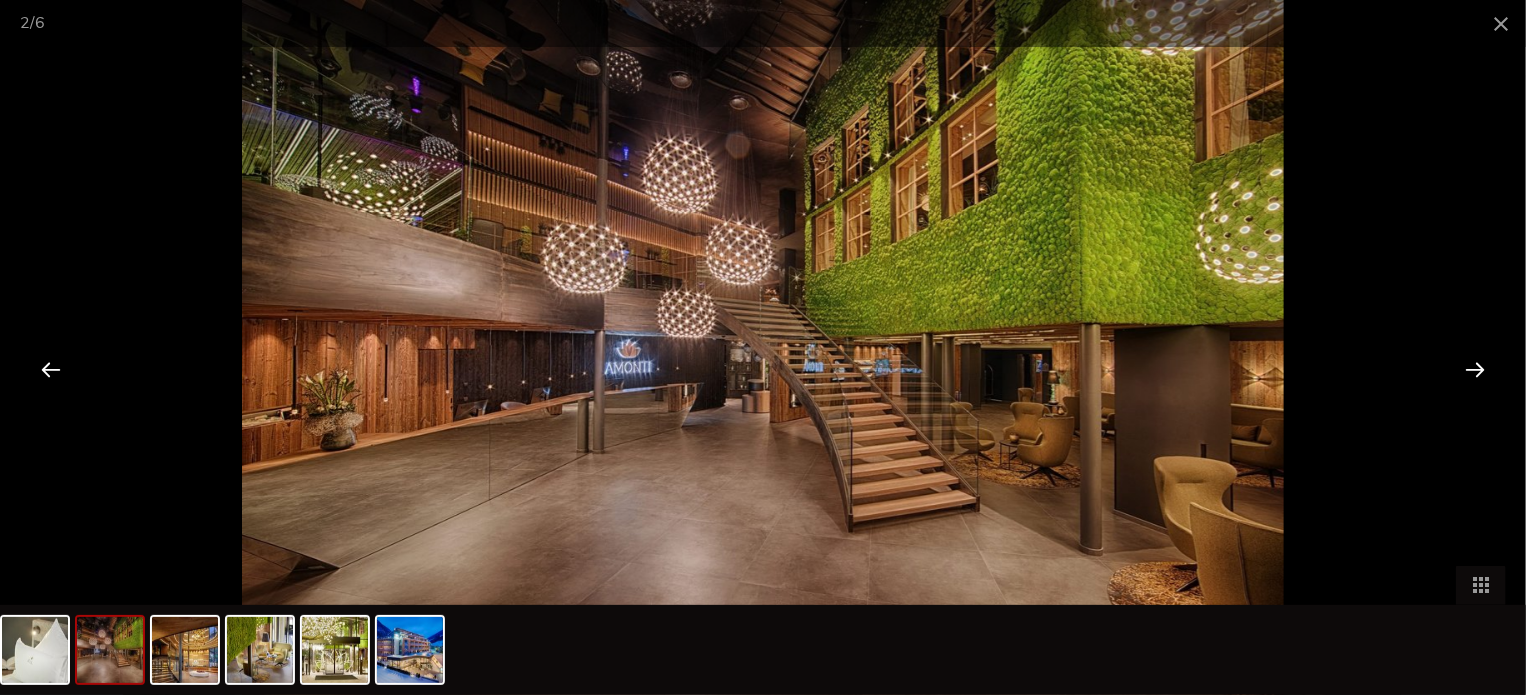 click at bounding box center [1475, 369] 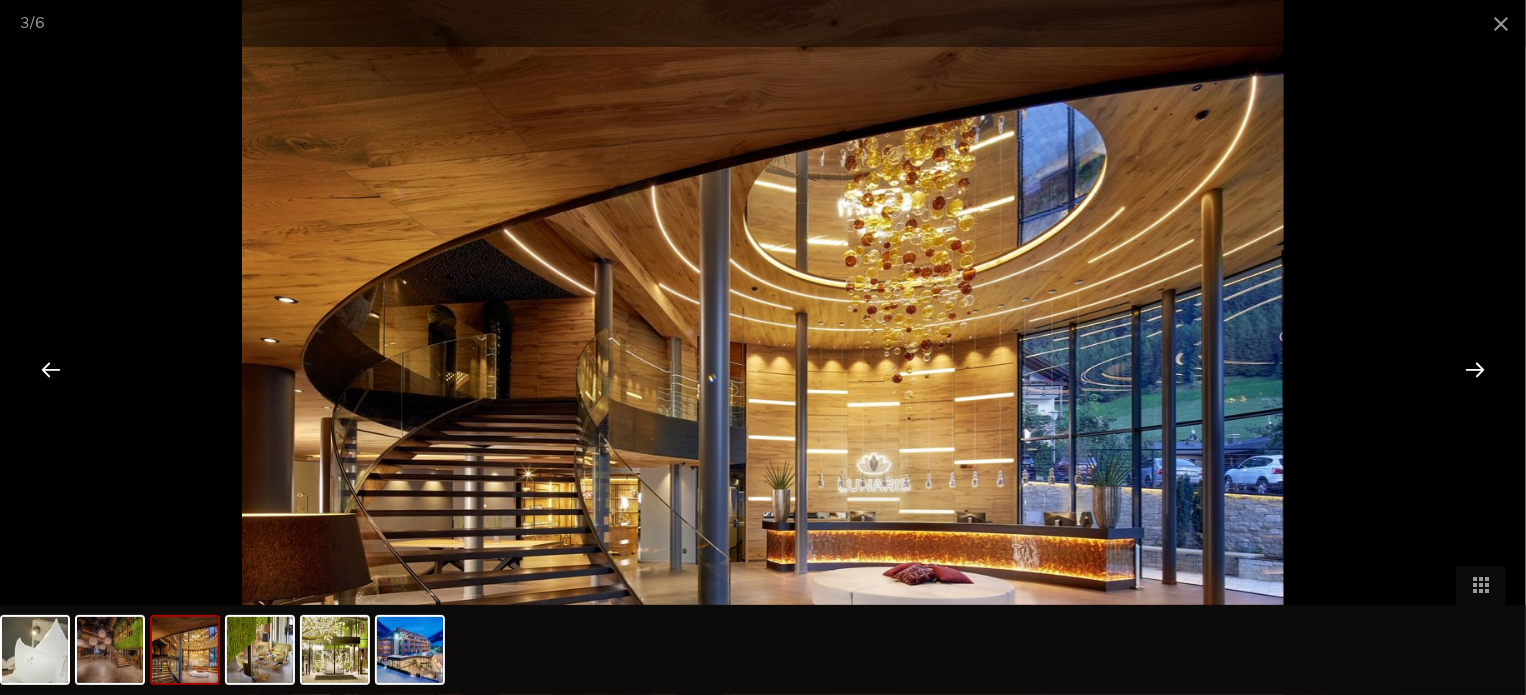 click at bounding box center [1475, 369] 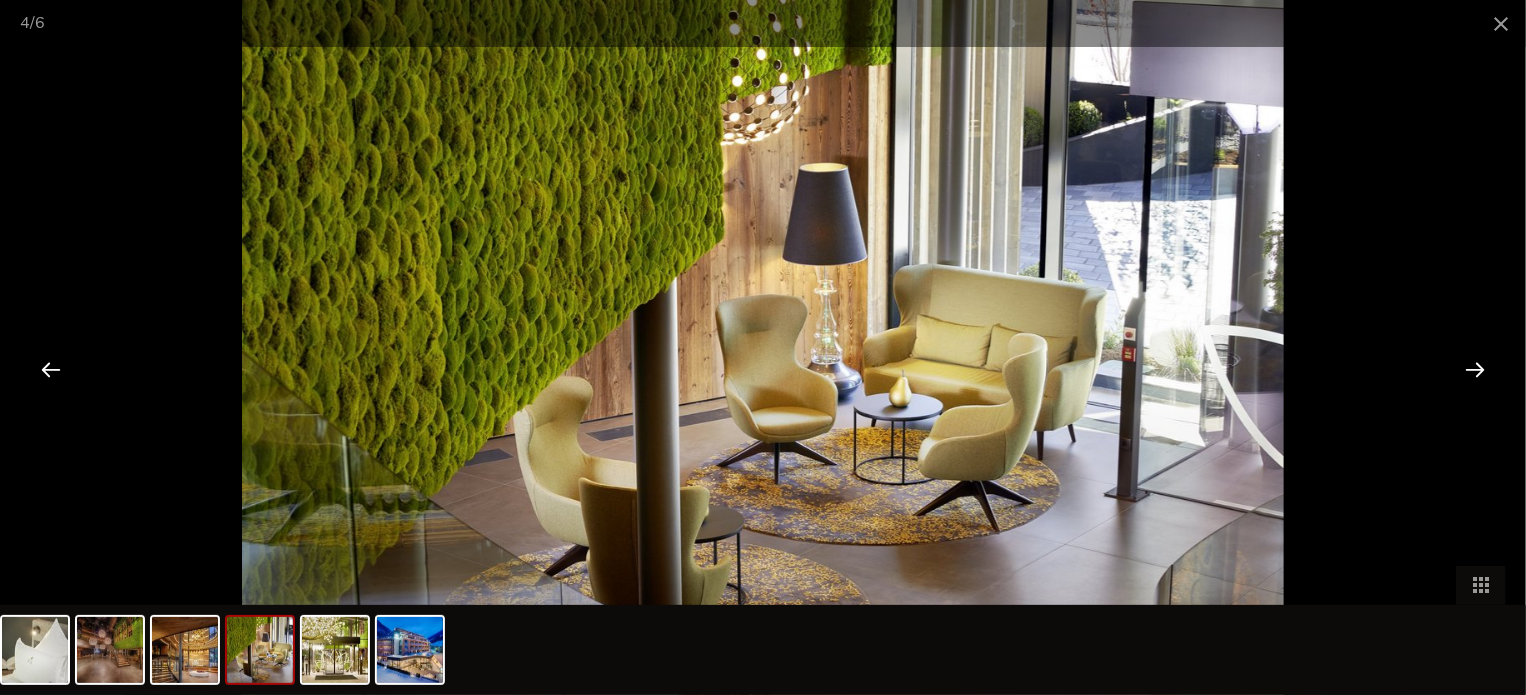 click at bounding box center [1475, 369] 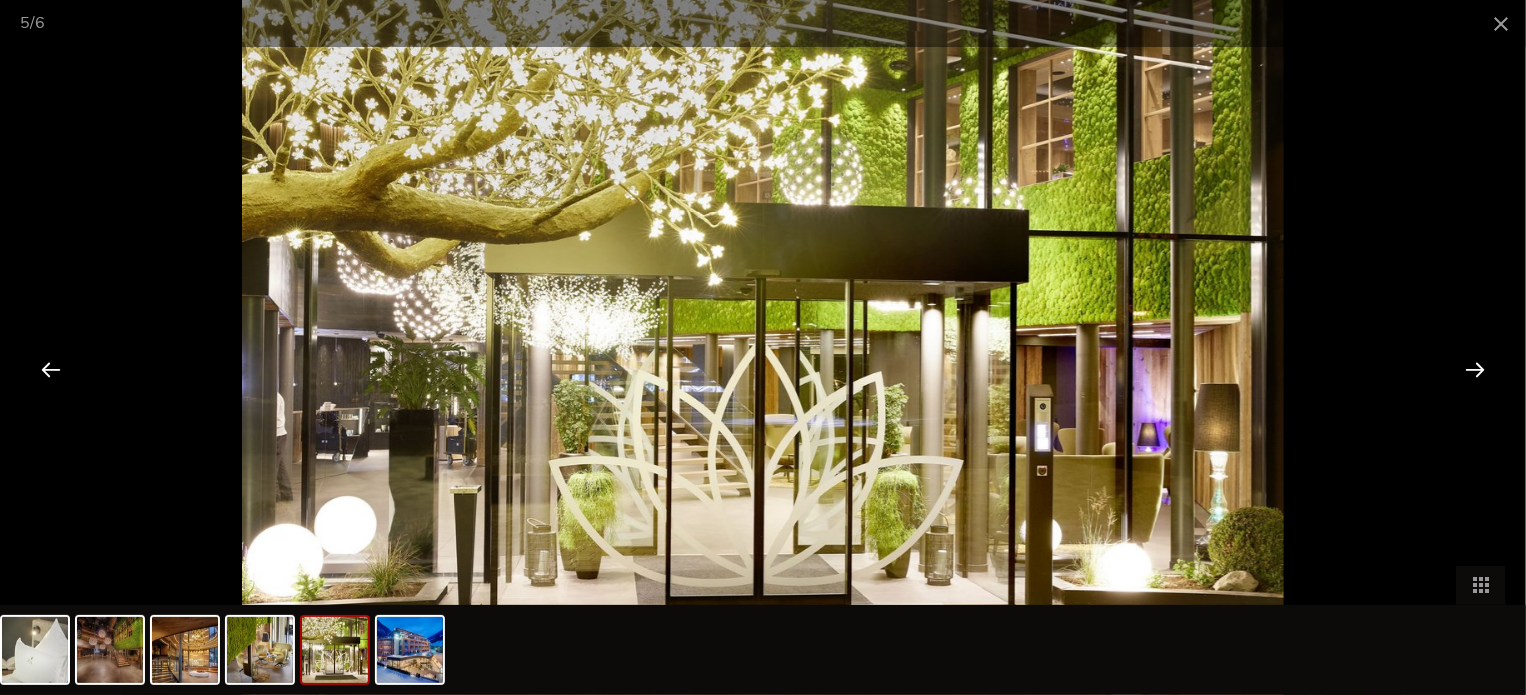 click at bounding box center [1475, 369] 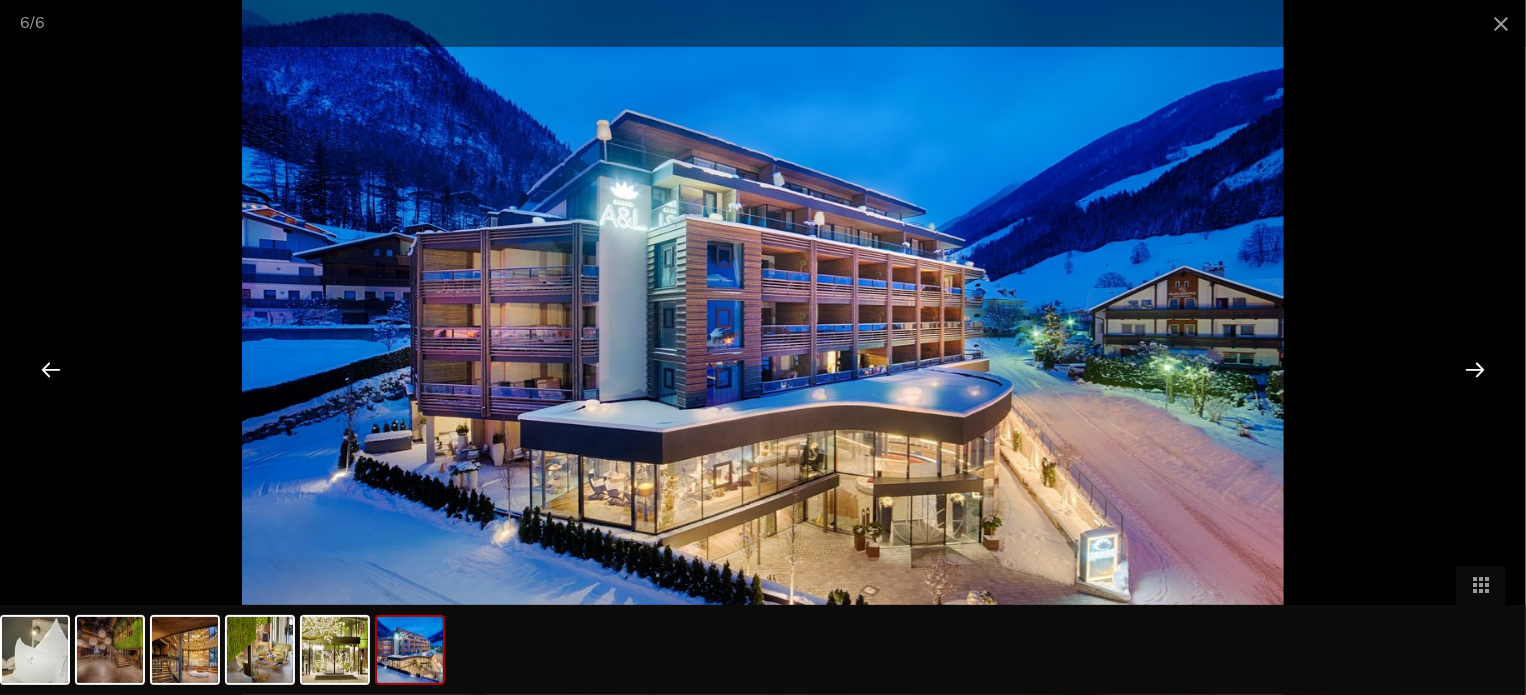 click at bounding box center [1475, 369] 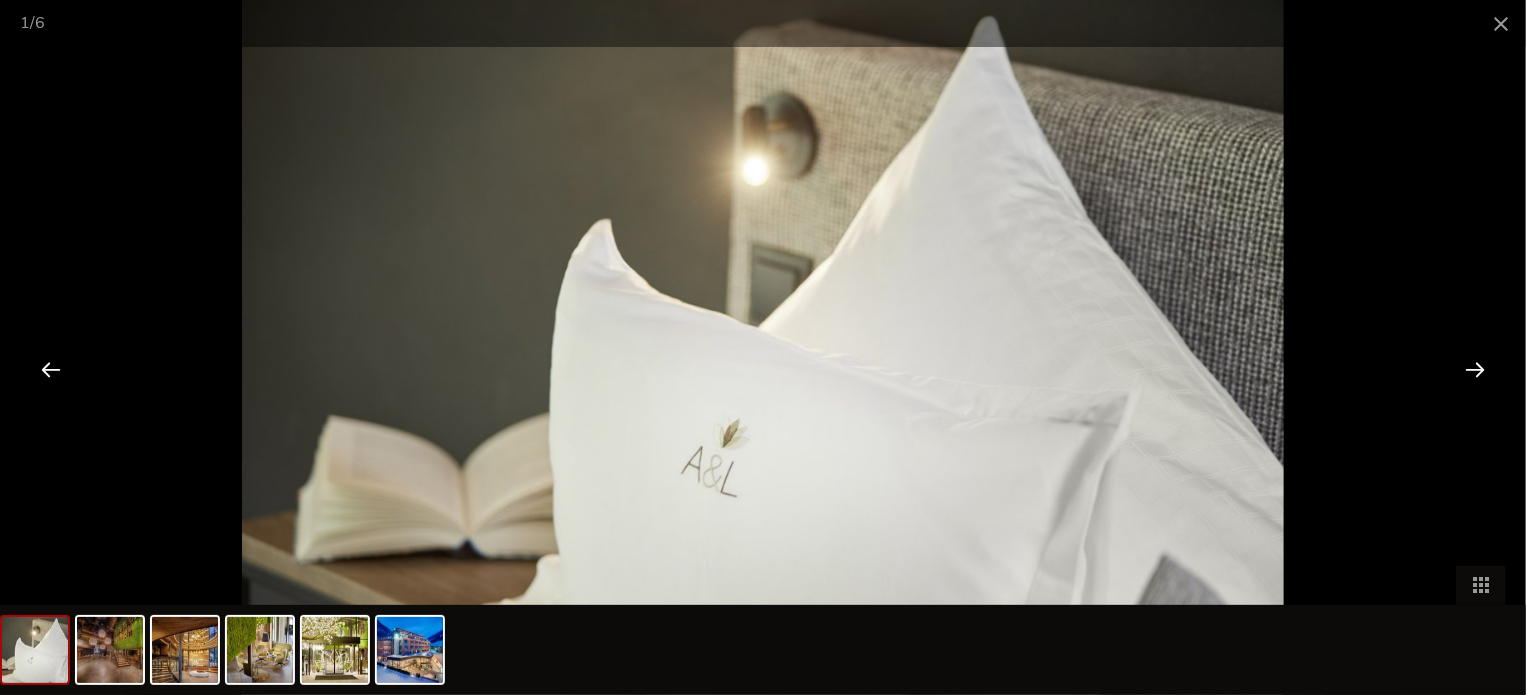 click at bounding box center (1475, 369) 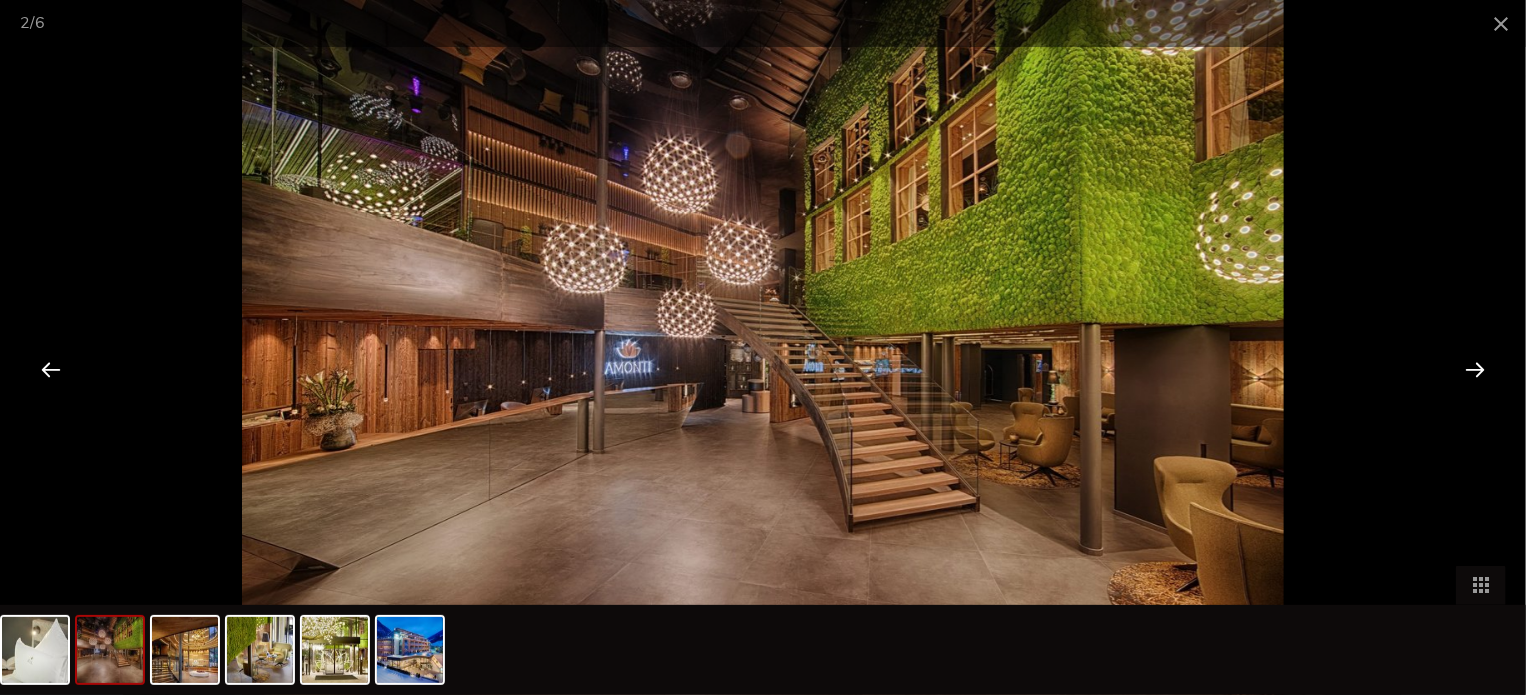click at bounding box center [1475, 369] 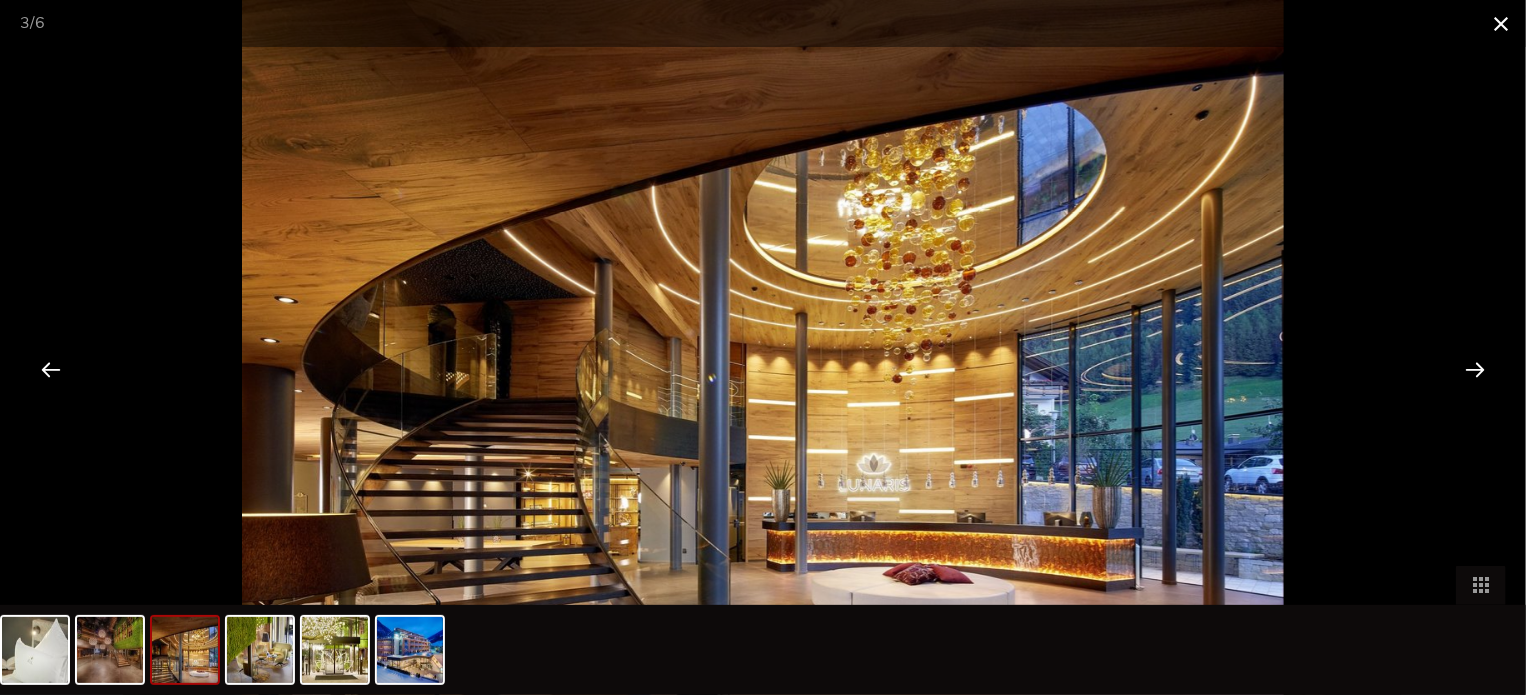 click at bounding box center (1501, 23) 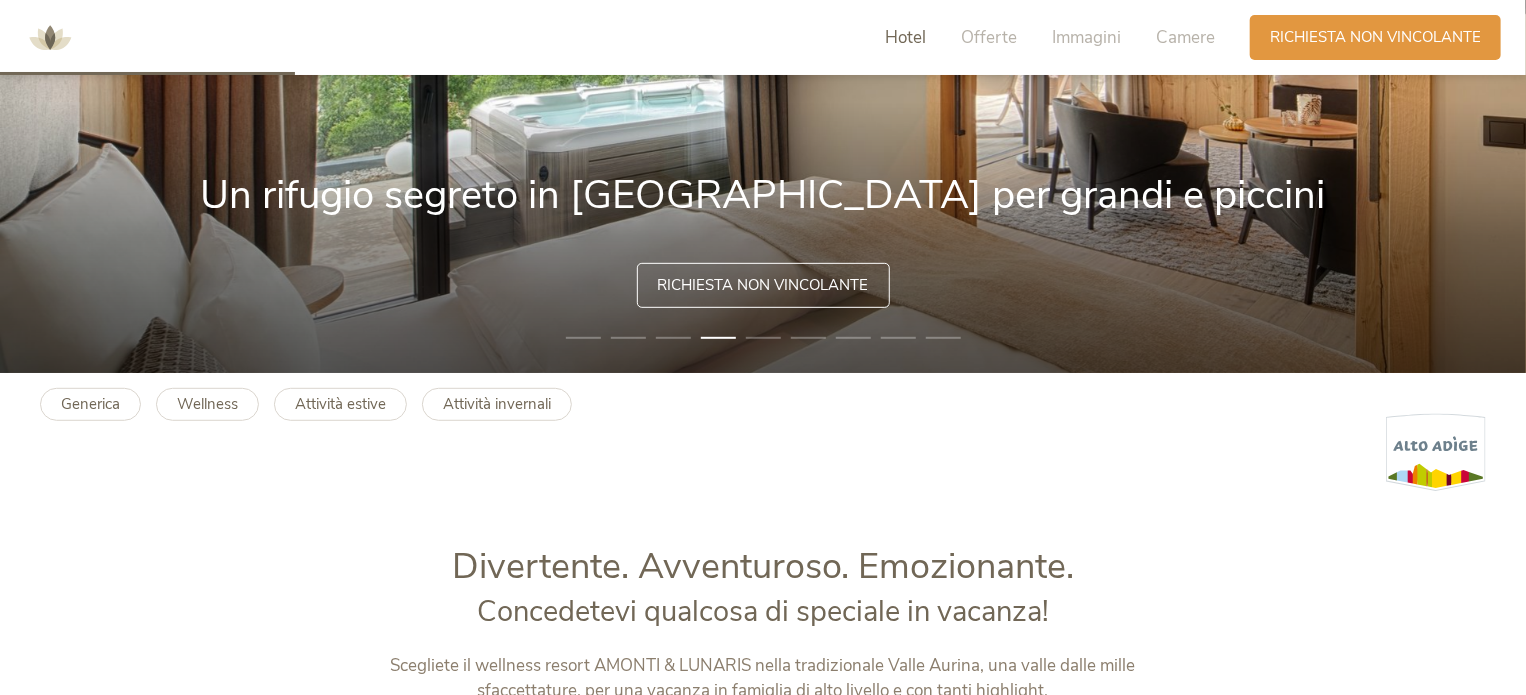 scroll, scrollTop: 106, scrollLeft: 0, axis: vertical 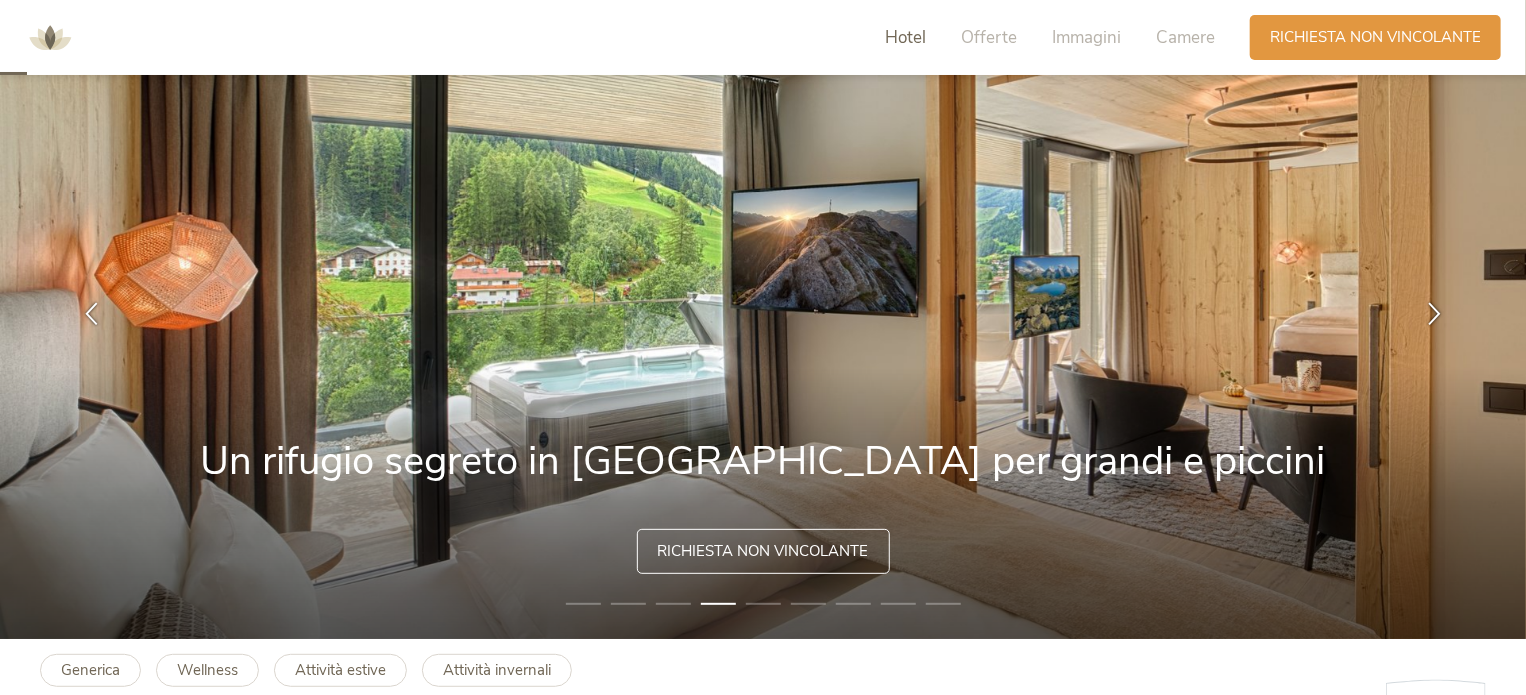 click on "Hotel" at bounding box center [905, 37] 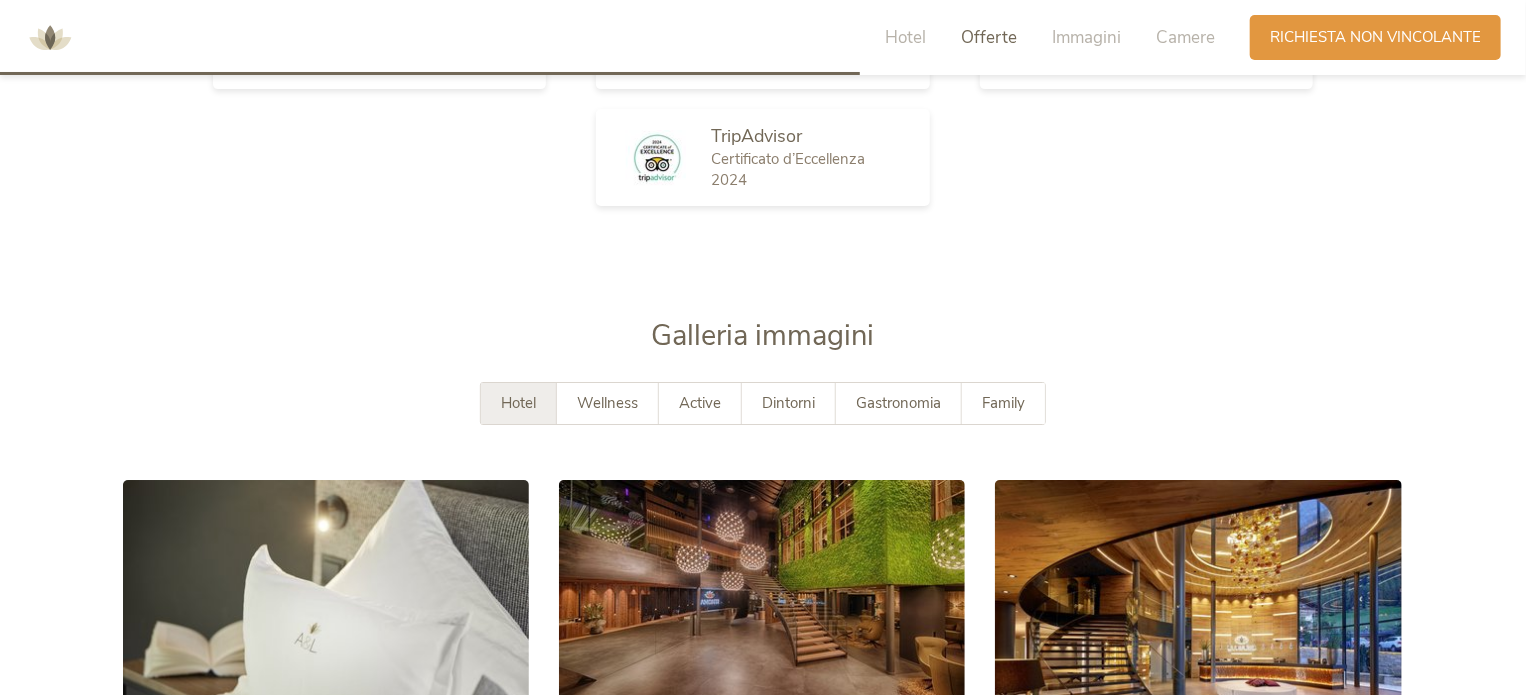scroll, scrollTop: 3328, scrollLeft: 0, axis: vertical 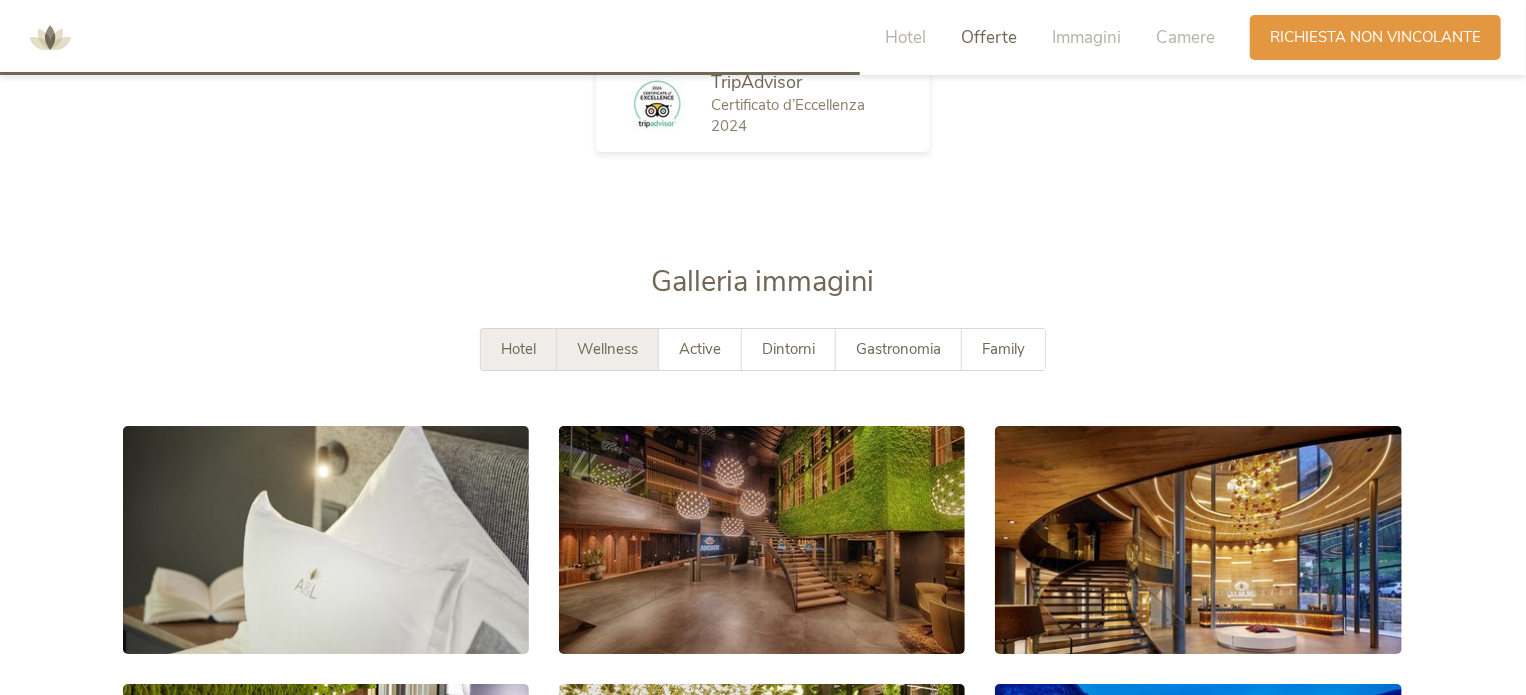 click on "Wellness" at bounding box center (607, 349) 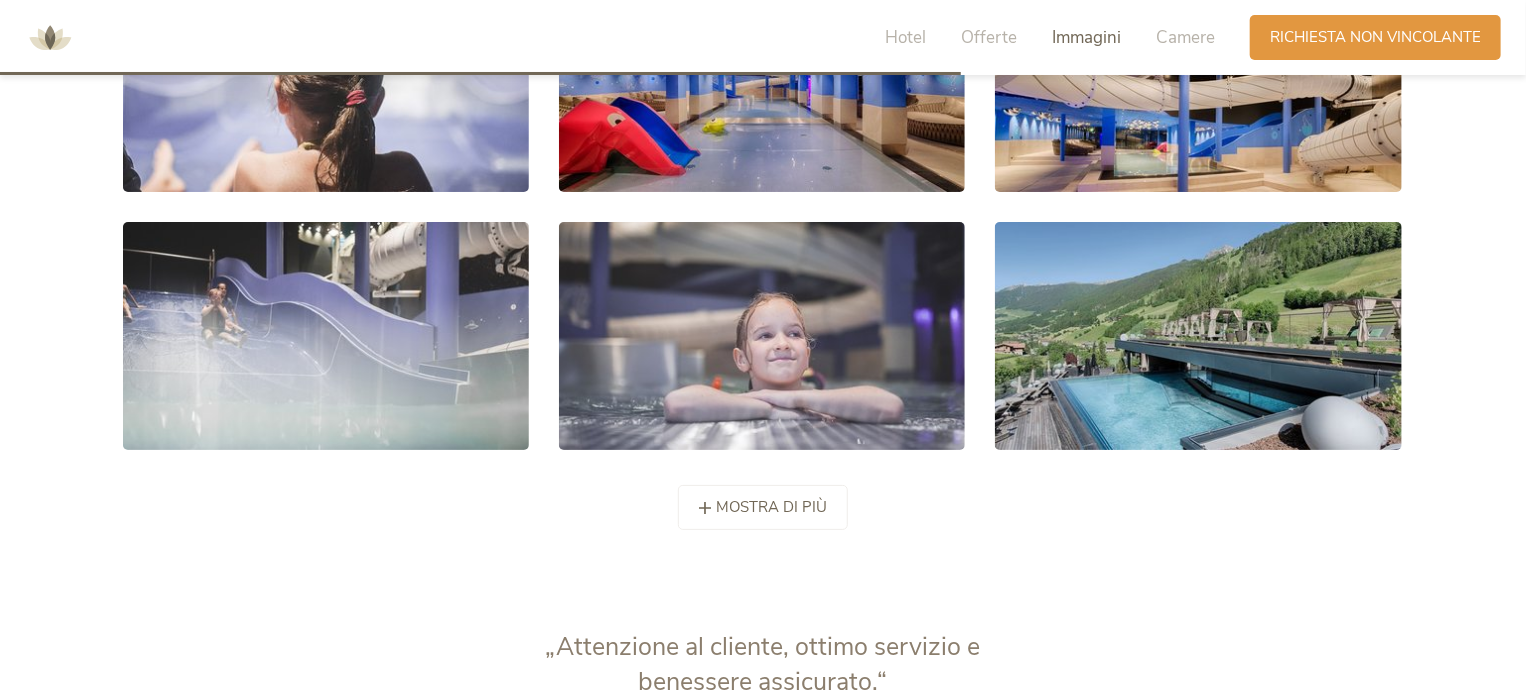 scroll, scrollTop: 3552, scrollLeft: 0, axis: vertical 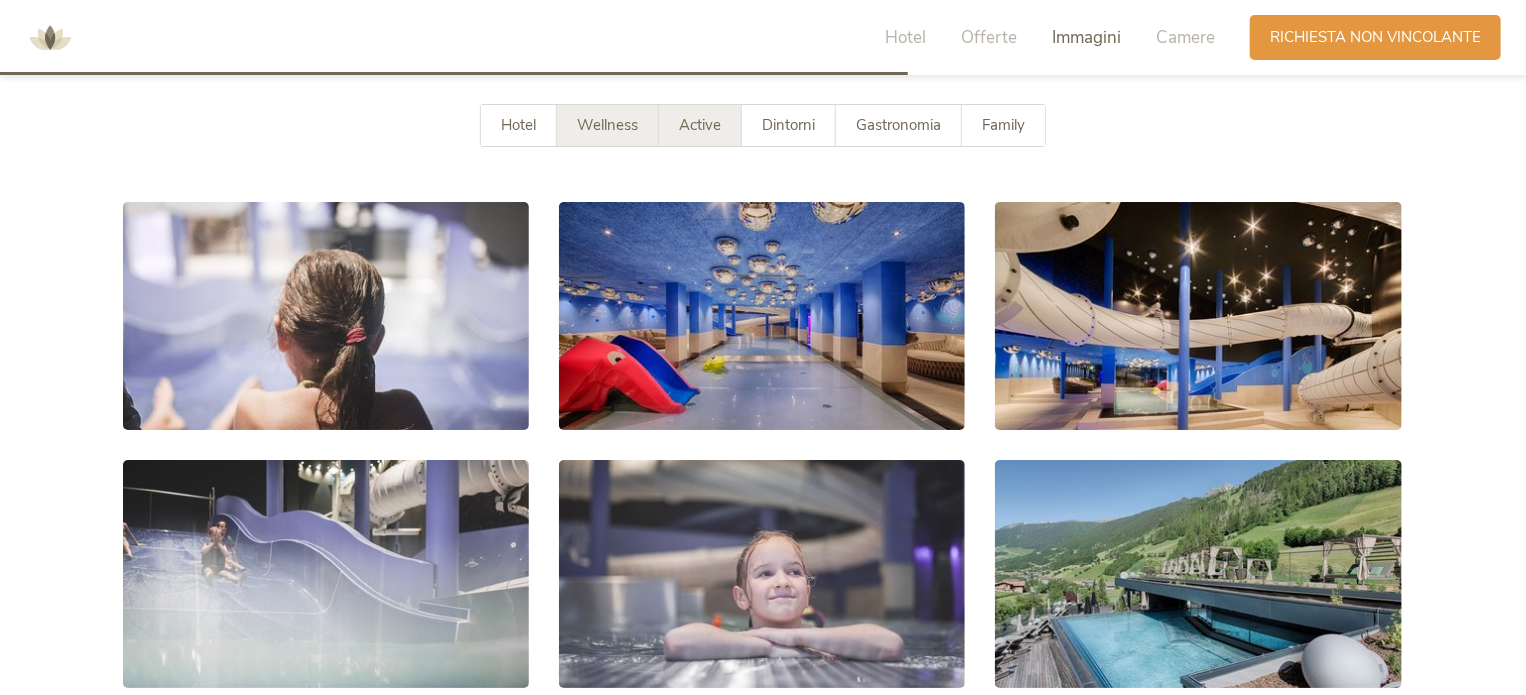 click on "Active" at bounding box center (700, 125) 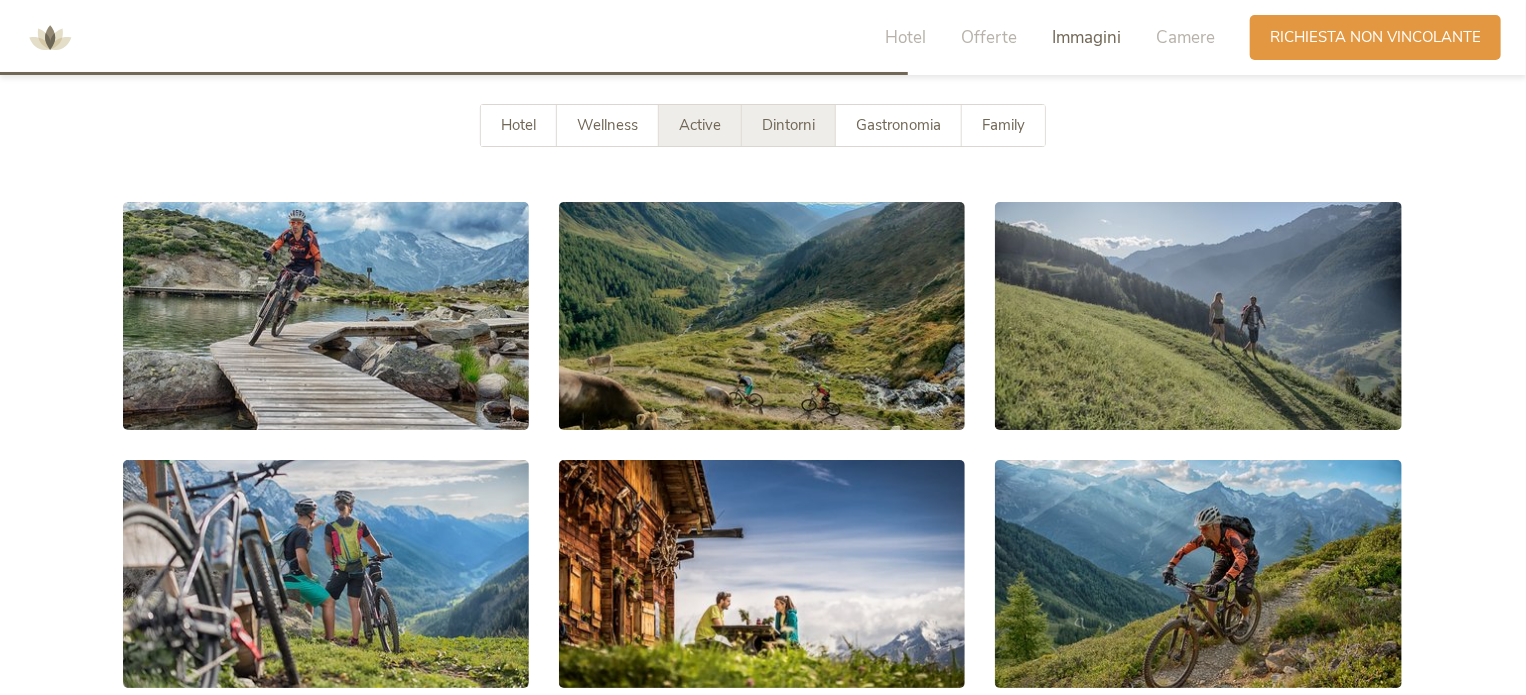 click on "Dintorni" at bounding box center [788, 125] 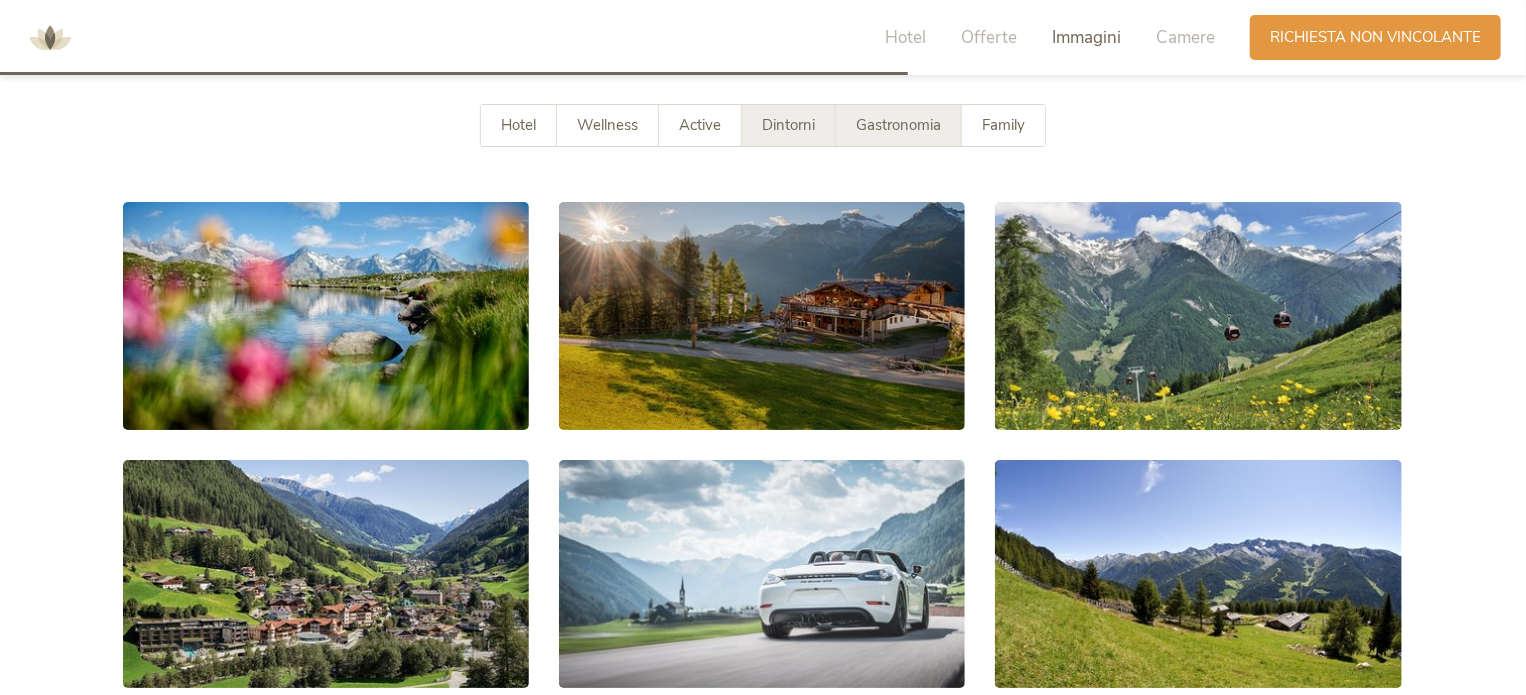 click on "Gastronomia" at bounding box center (898, 125) 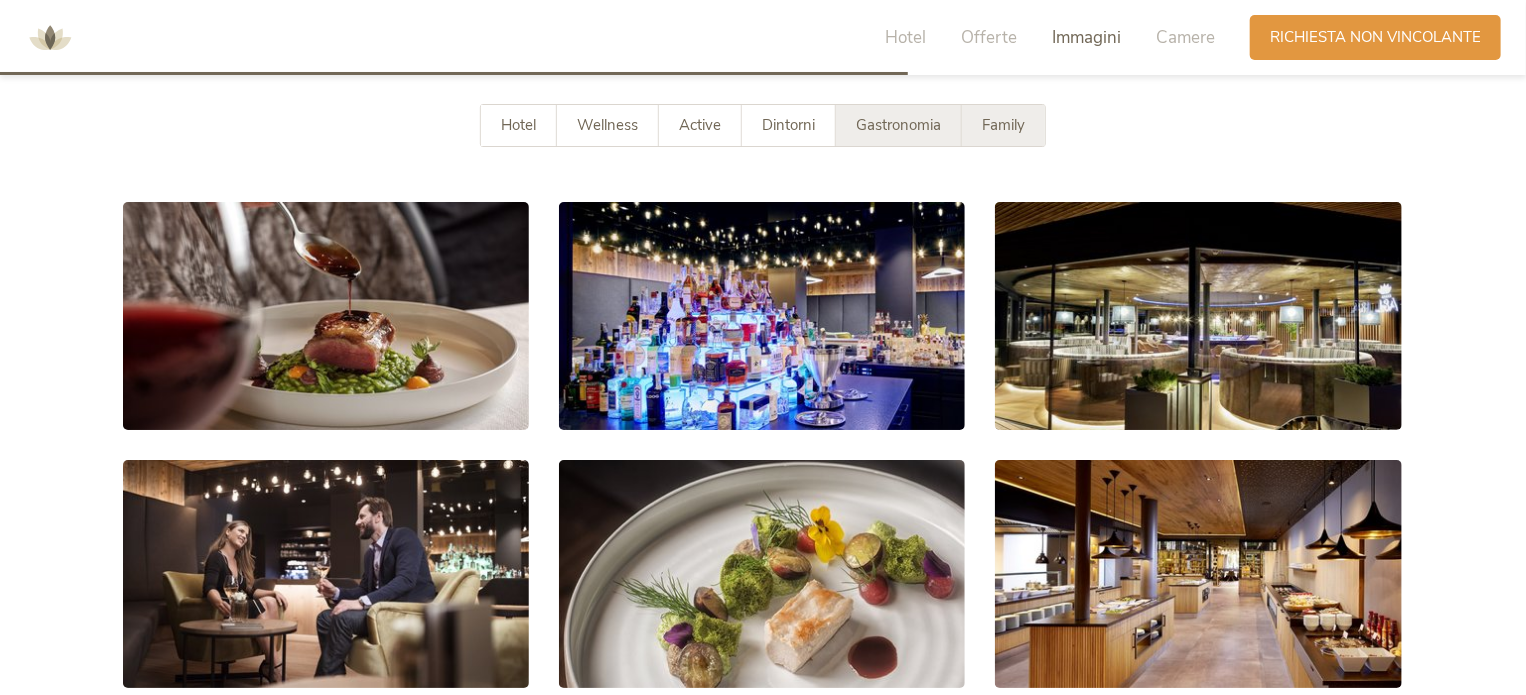 click on "Family" at bounding box center [1003, 125] 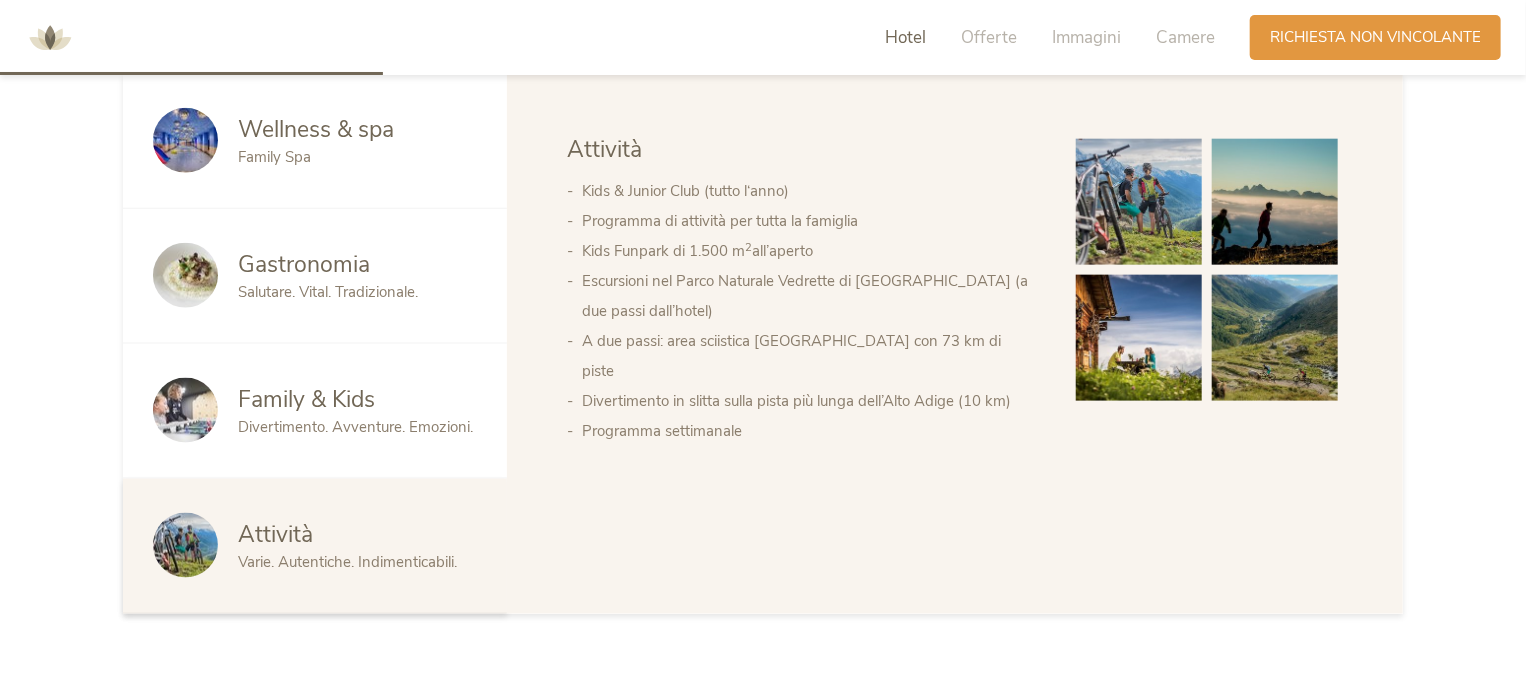 scroll, scrollTop: 1025, scrollLeft: 0, axis: vertical 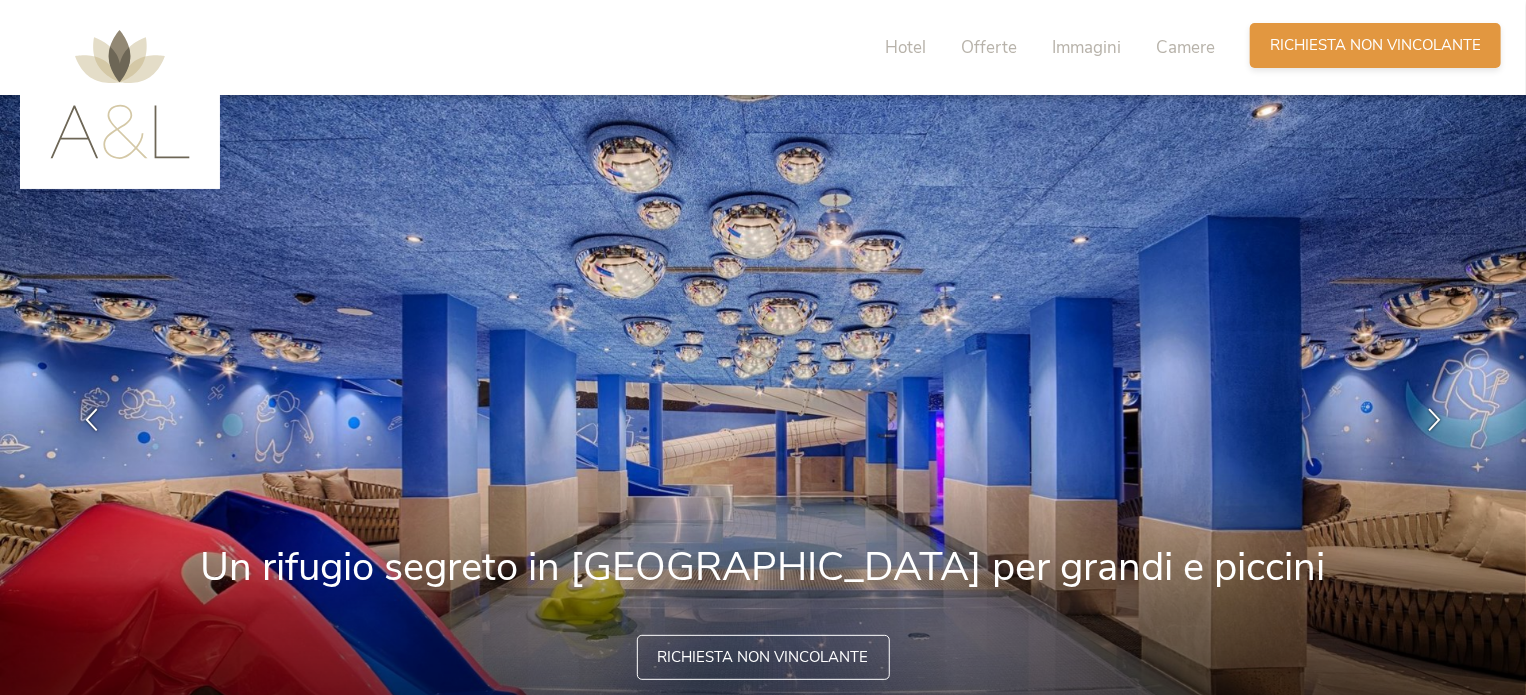 click on "Richiesta non vincolante" at bounding box center [1375, 45] 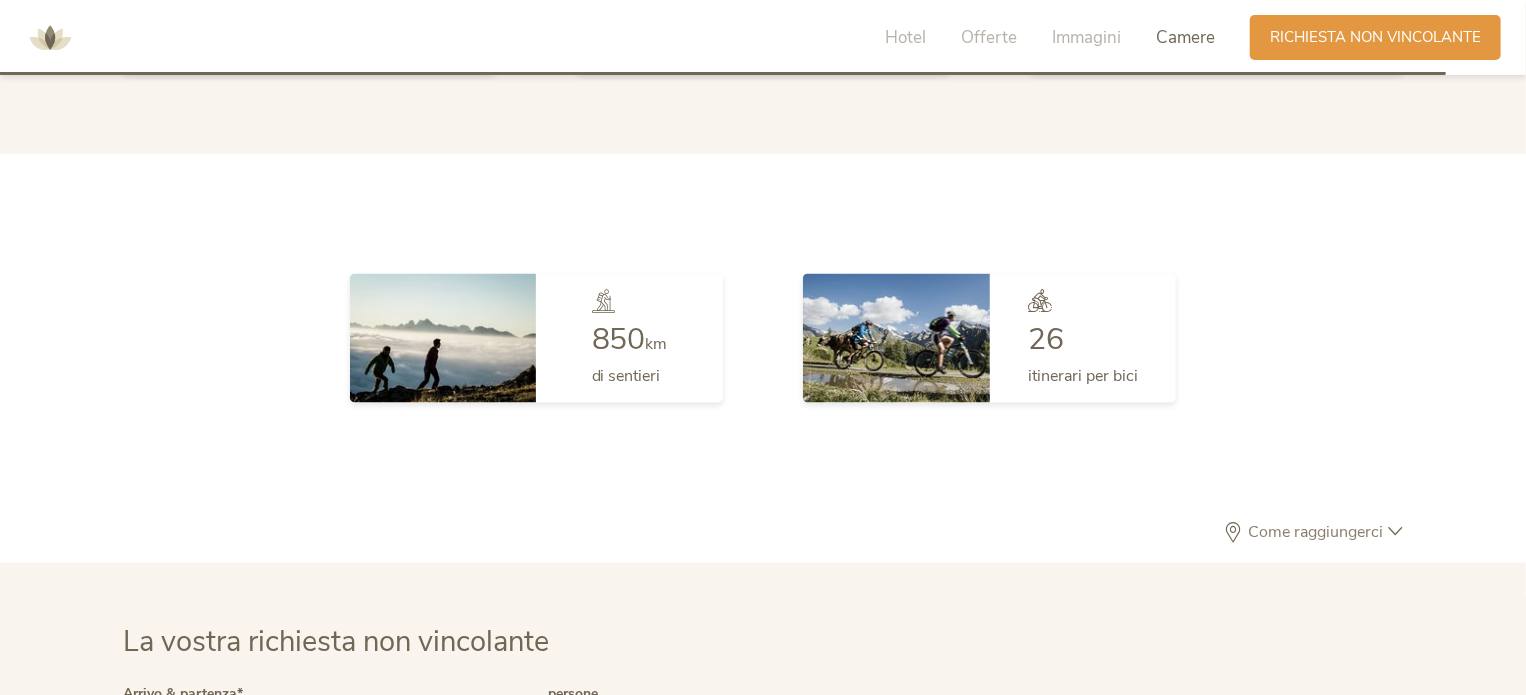 scroll, scrollTop: 5768, scrollLeft: 0, axis: vertical 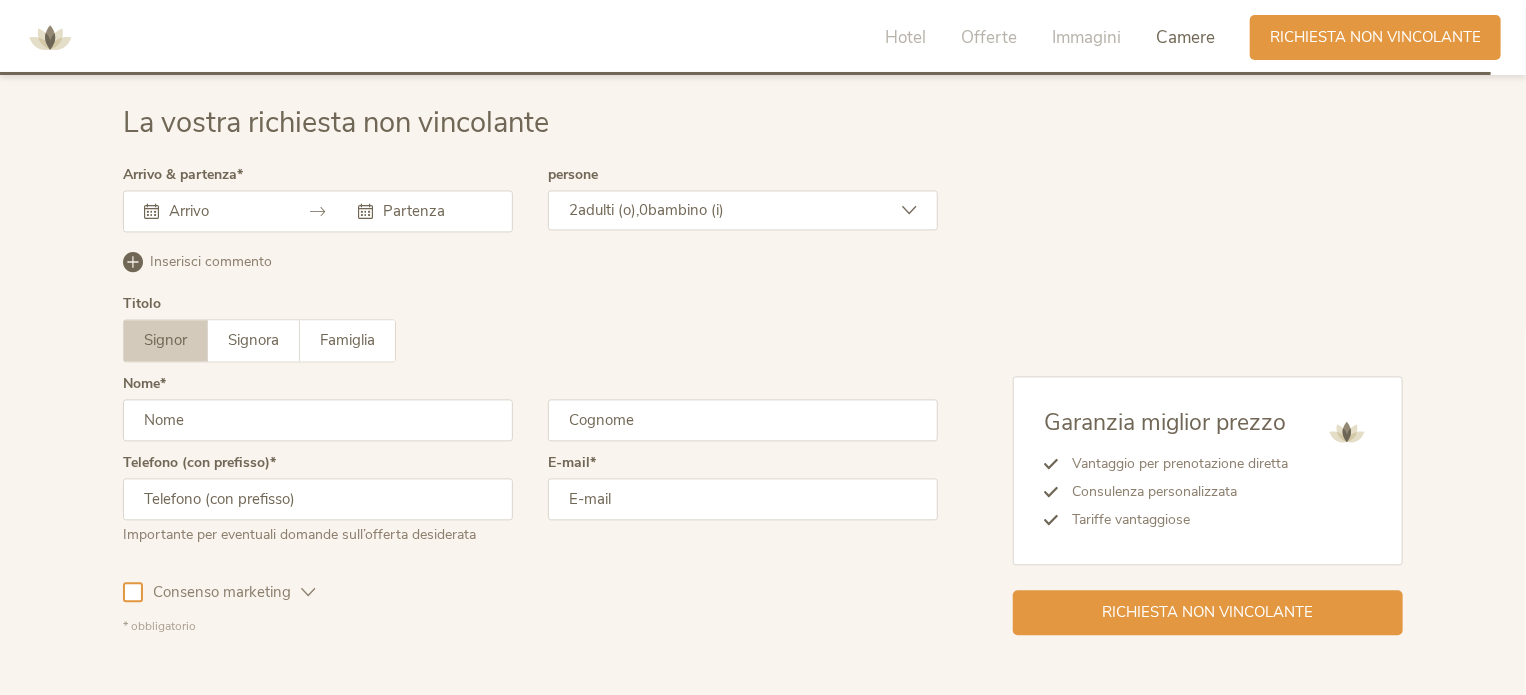 click at bounding box center (221, 211) 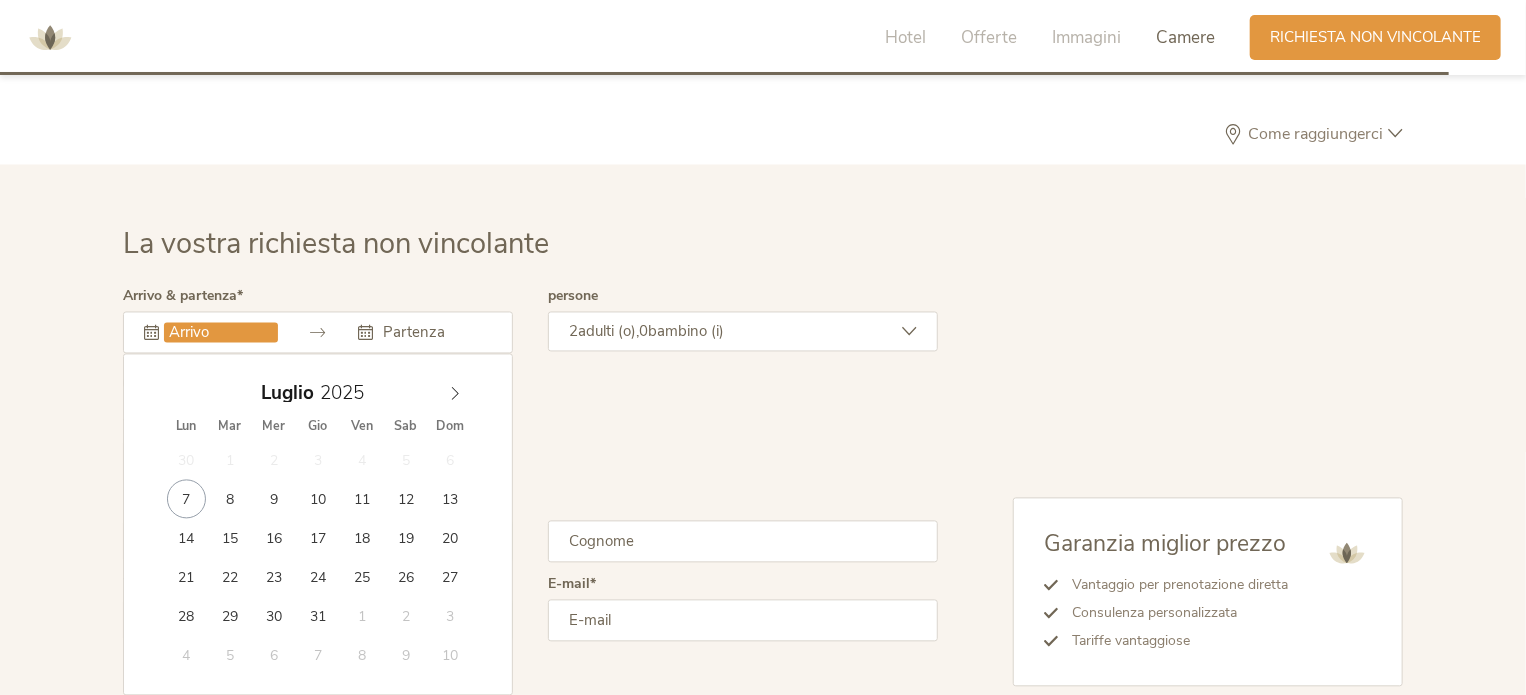 scroll, scrollTop: 5668, scrollLeft: 0, axis: vertical 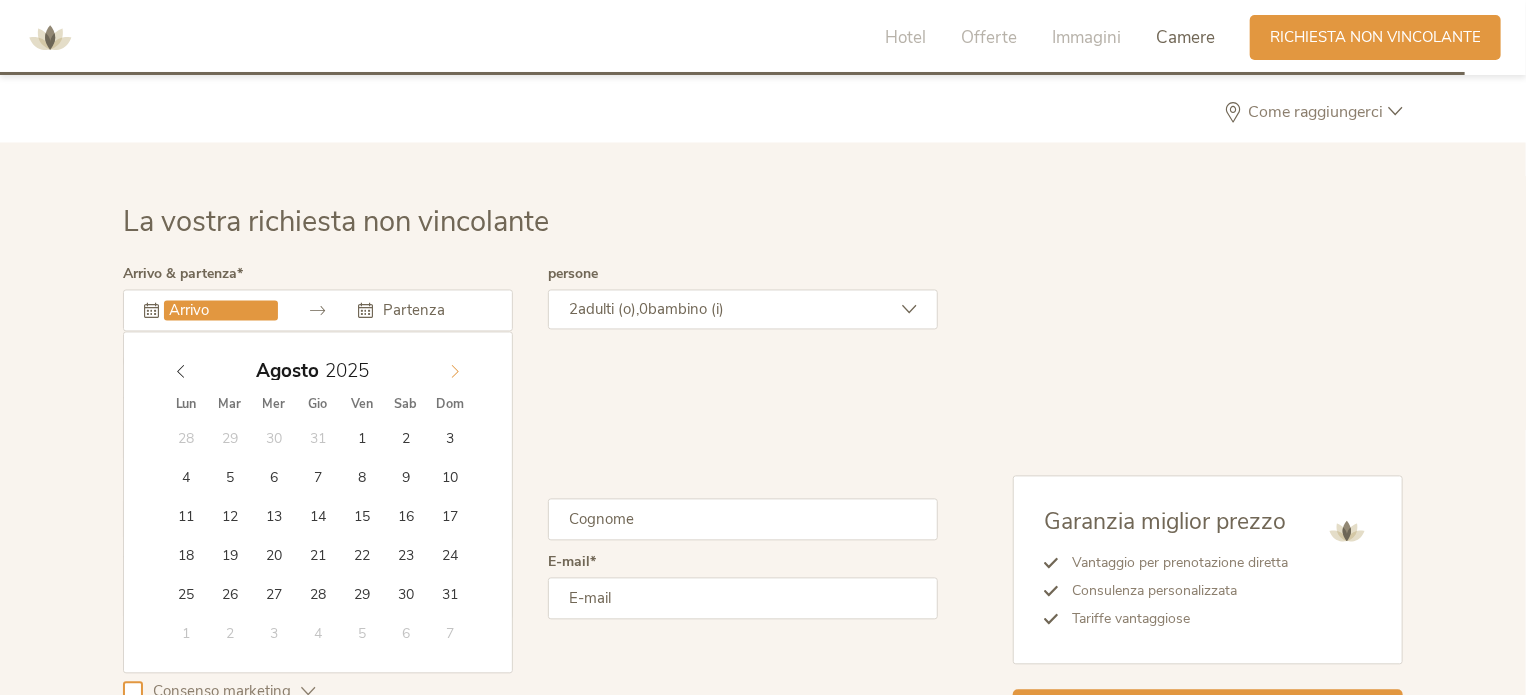 click 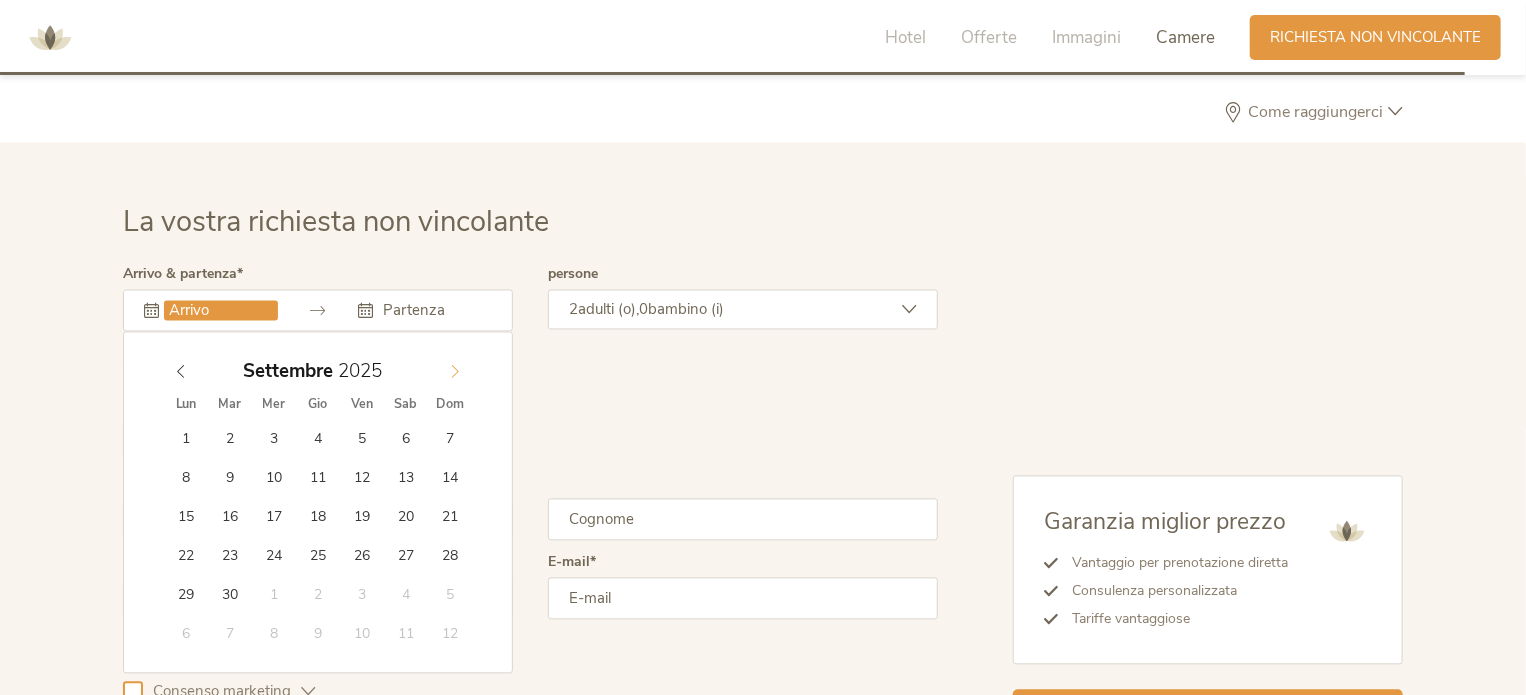 click 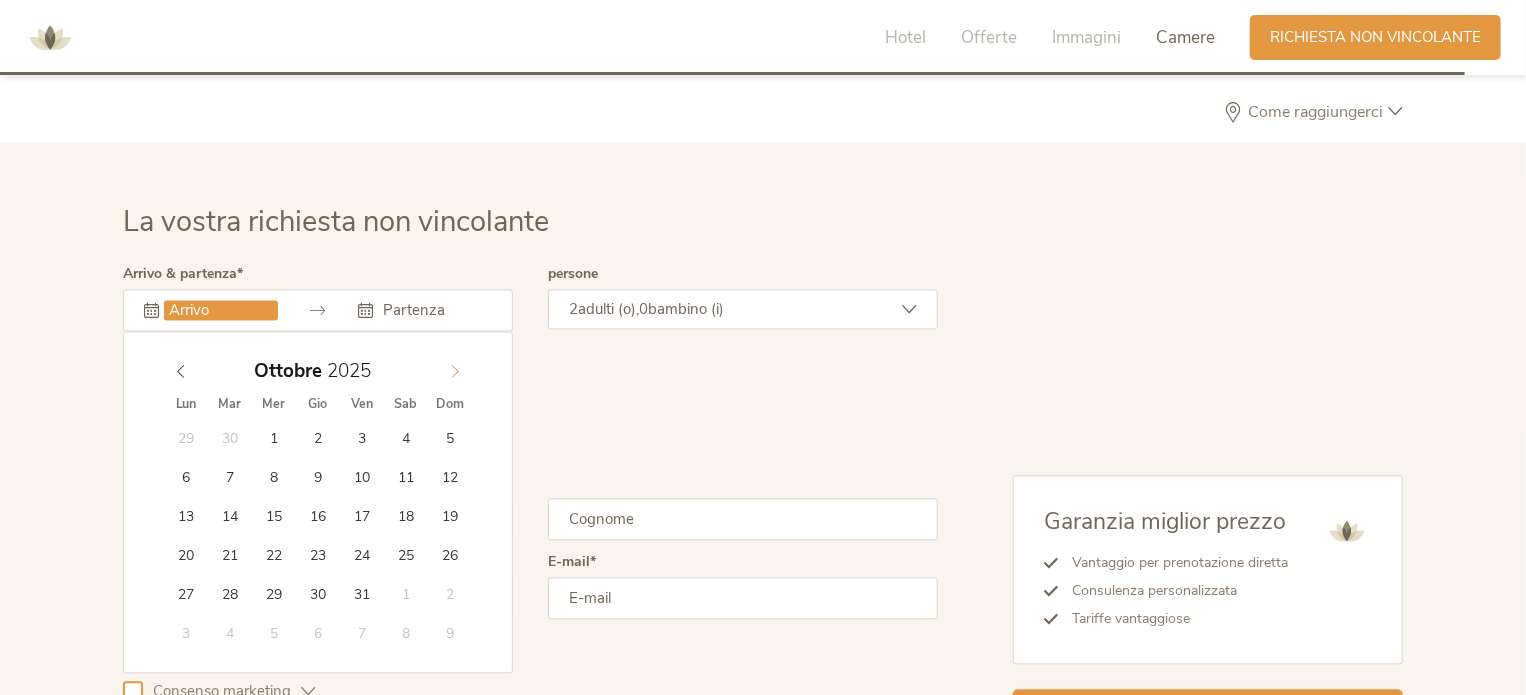 click 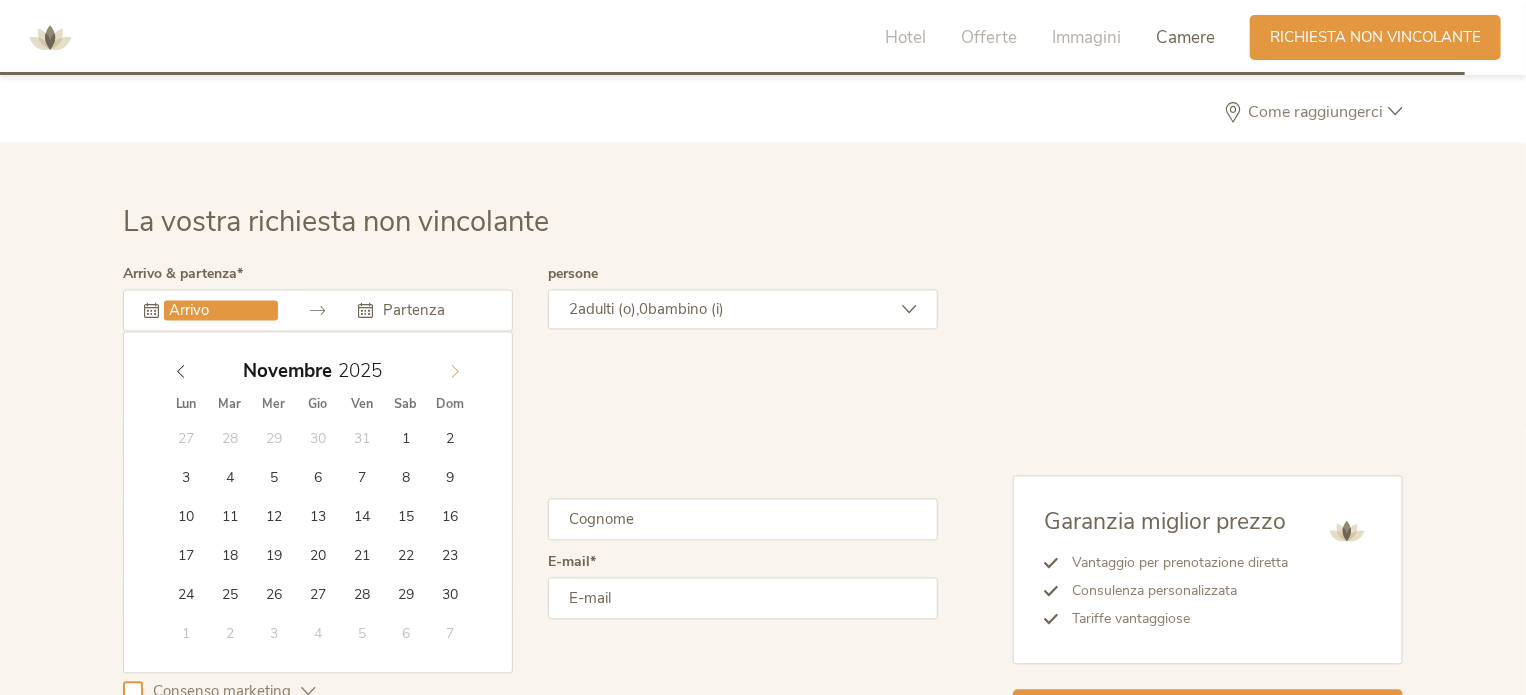 click 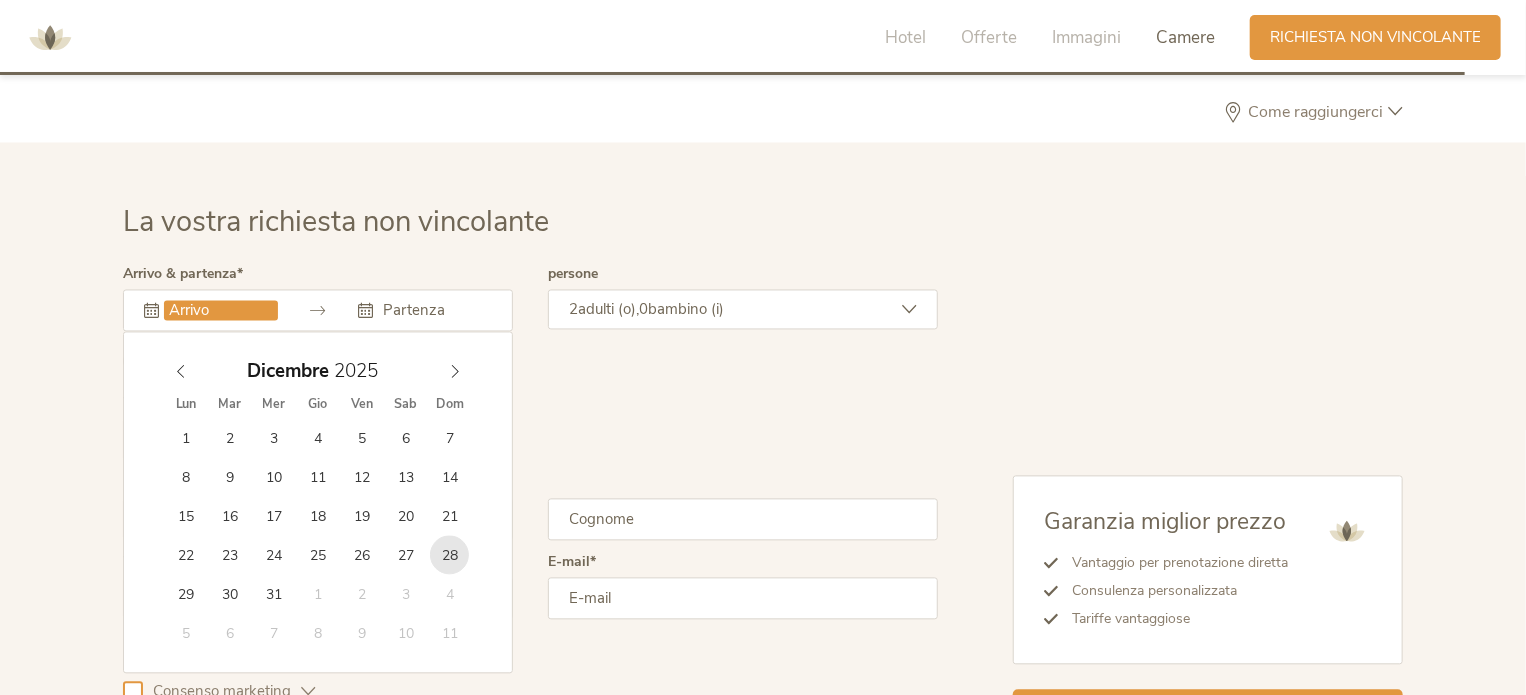 type on "28.12.2025" 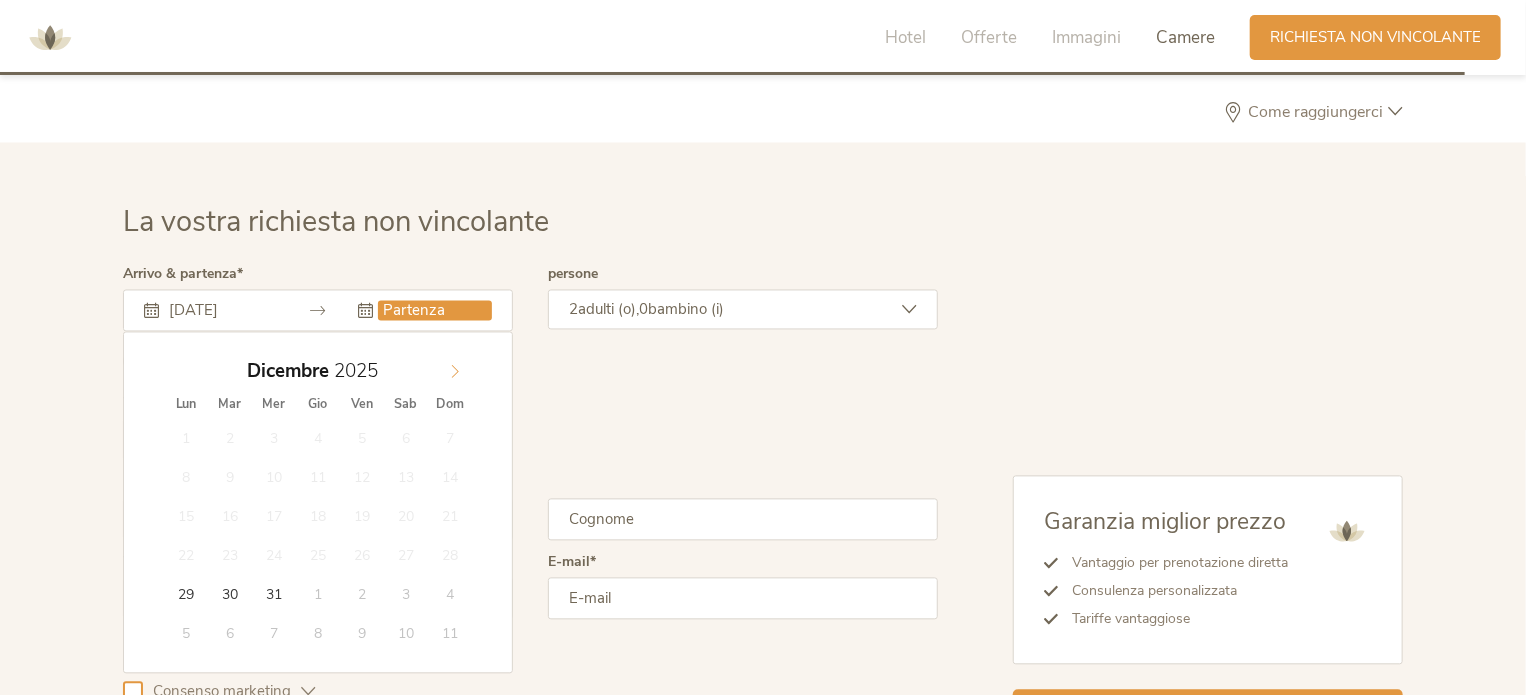type on "2026" 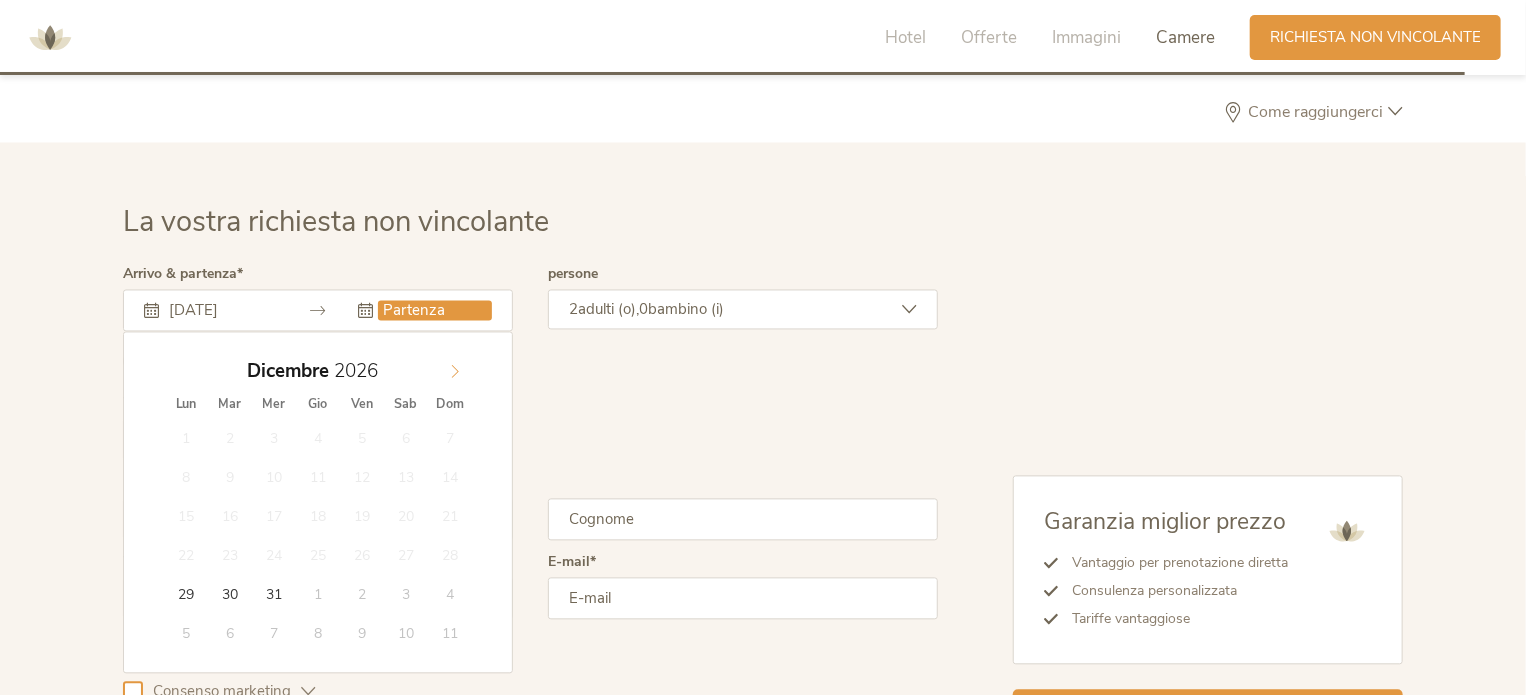 click 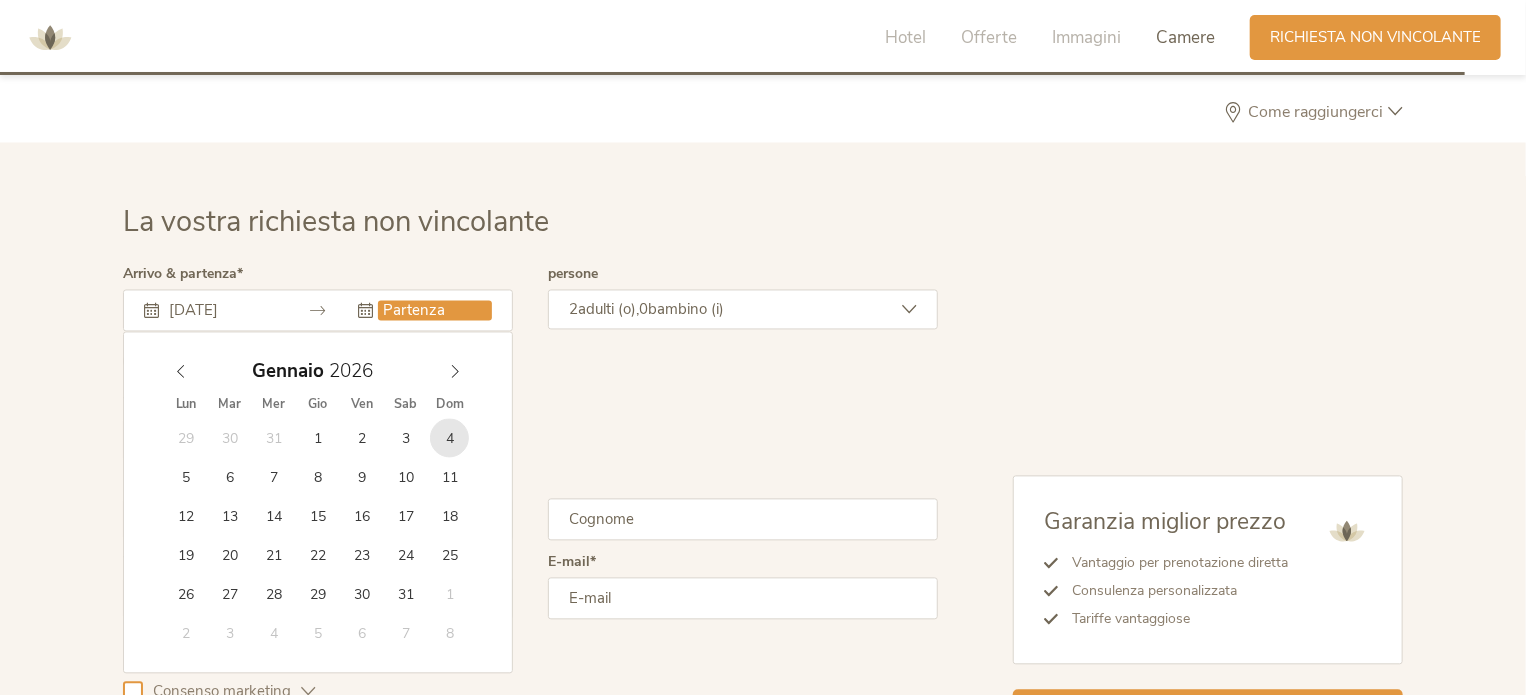 type on "04.01.2026" 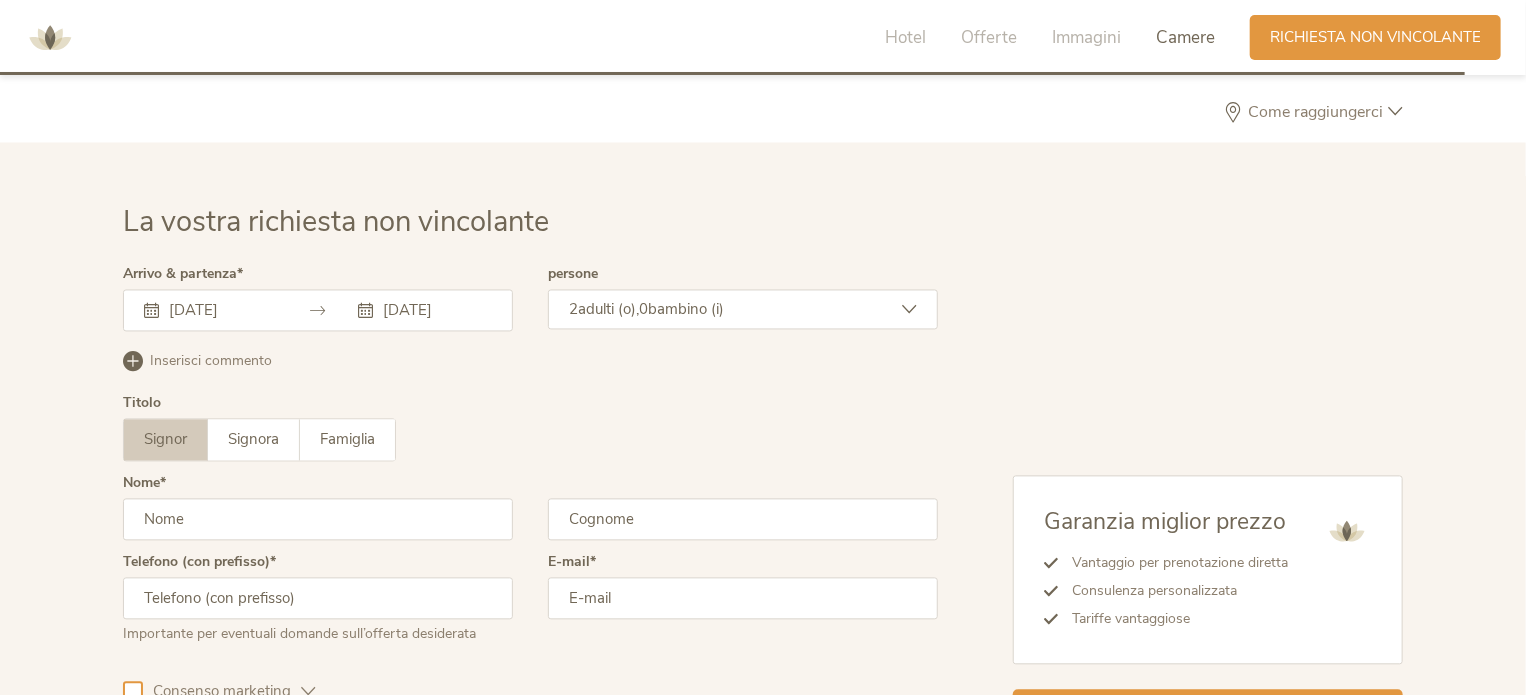 click on "bambino (i)" at bounding box center (686, 310) 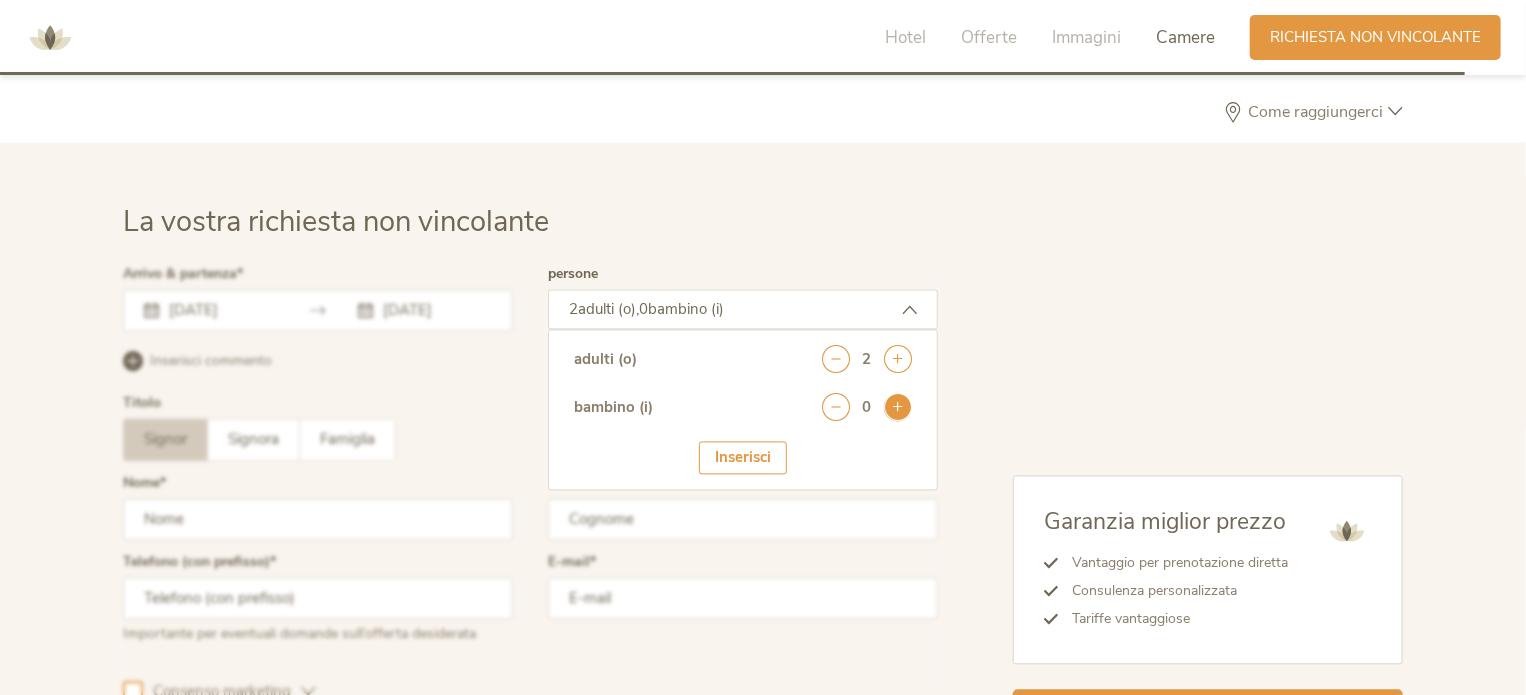 click at bounding box center [898, 408] 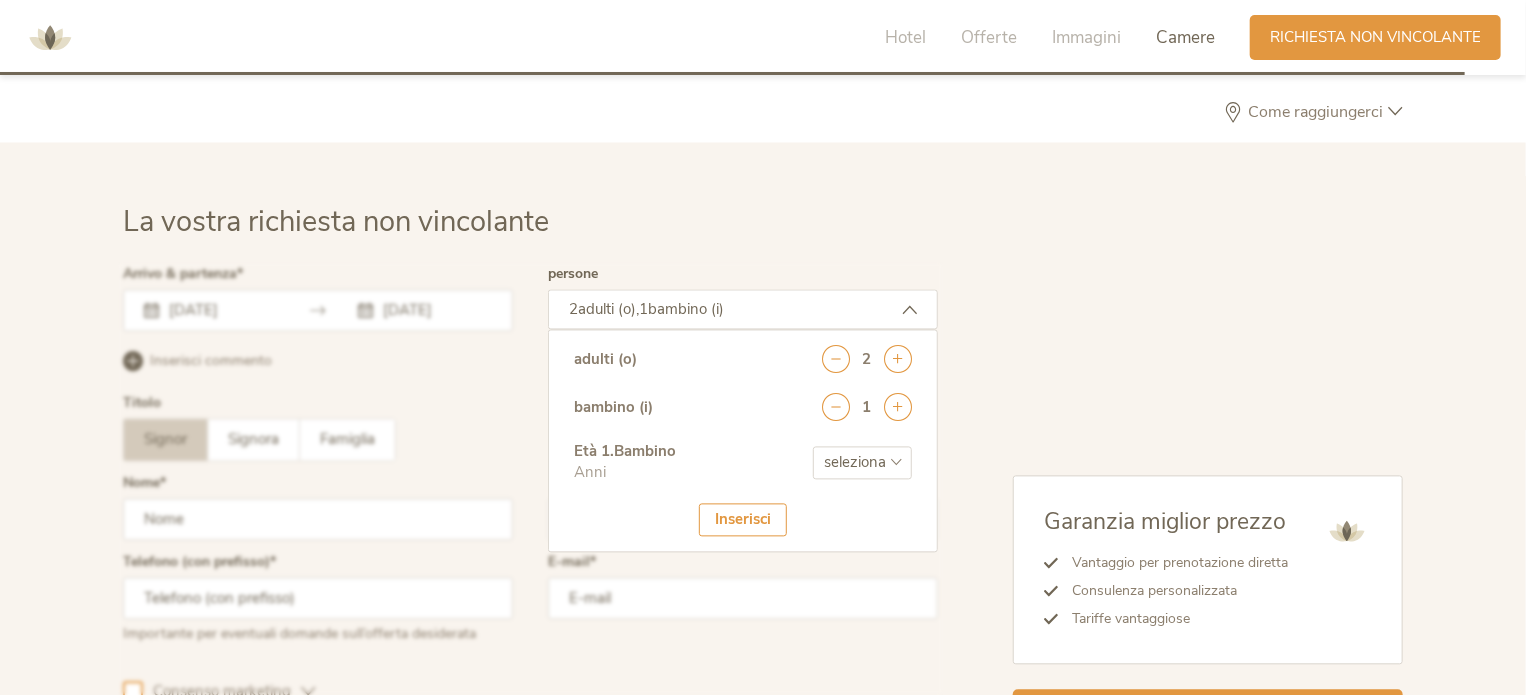 click on "seleziona   0 1 2 3 4 5 6 7 8 9 10 11 12 13 14 15 16 17" at bounding box center (862, 463) 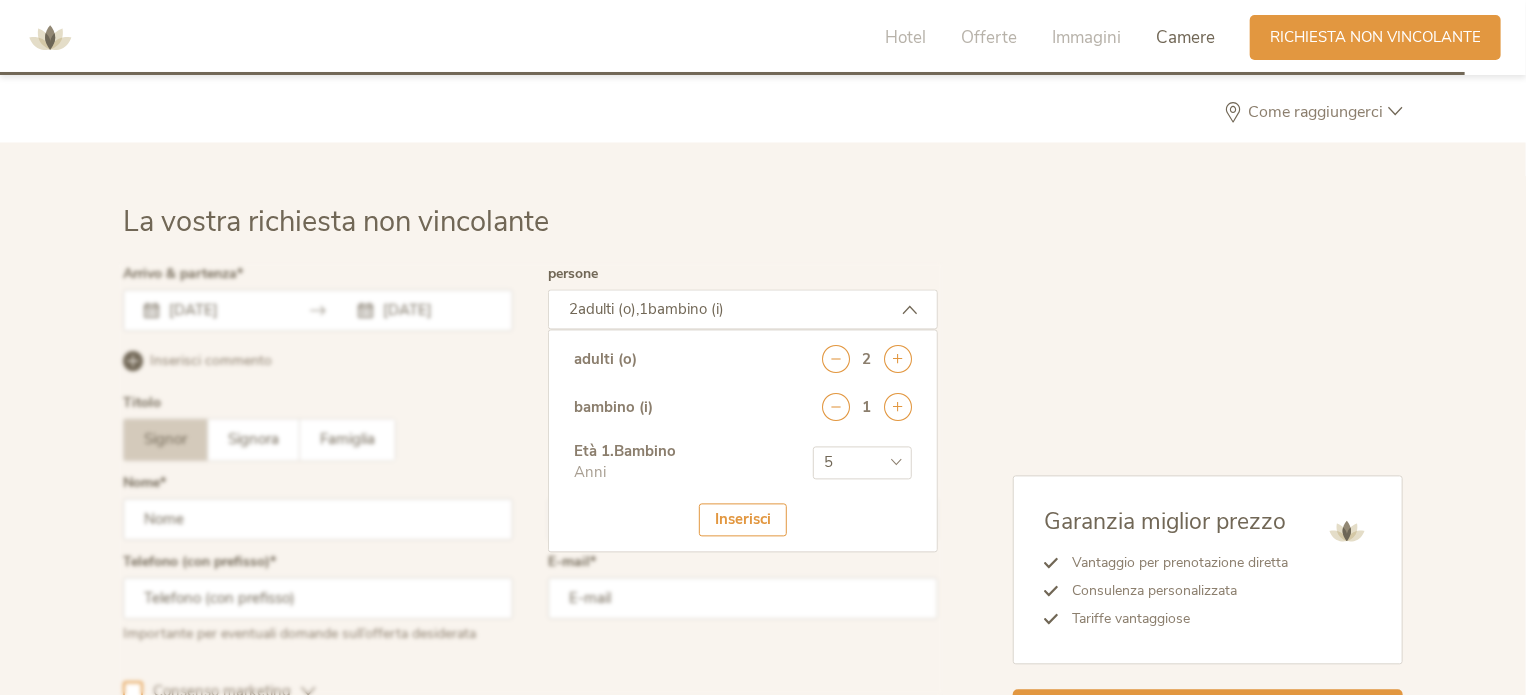 click on "seleziona   0 1 2 3 4 5 6 7 8 9 10 11 12 13 14 15 16 17" at bounding box center [862, 463] 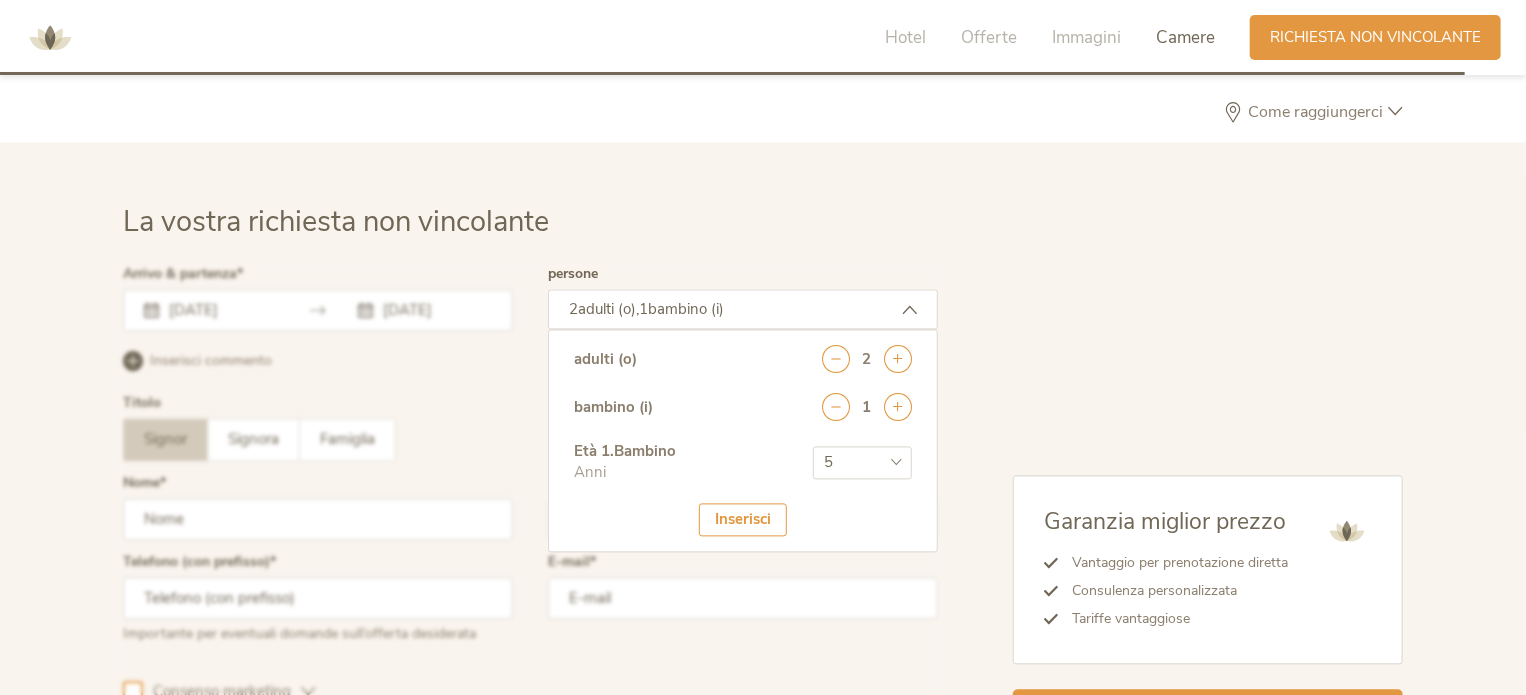click on "Inserisci" at bounding box center (743, 520) 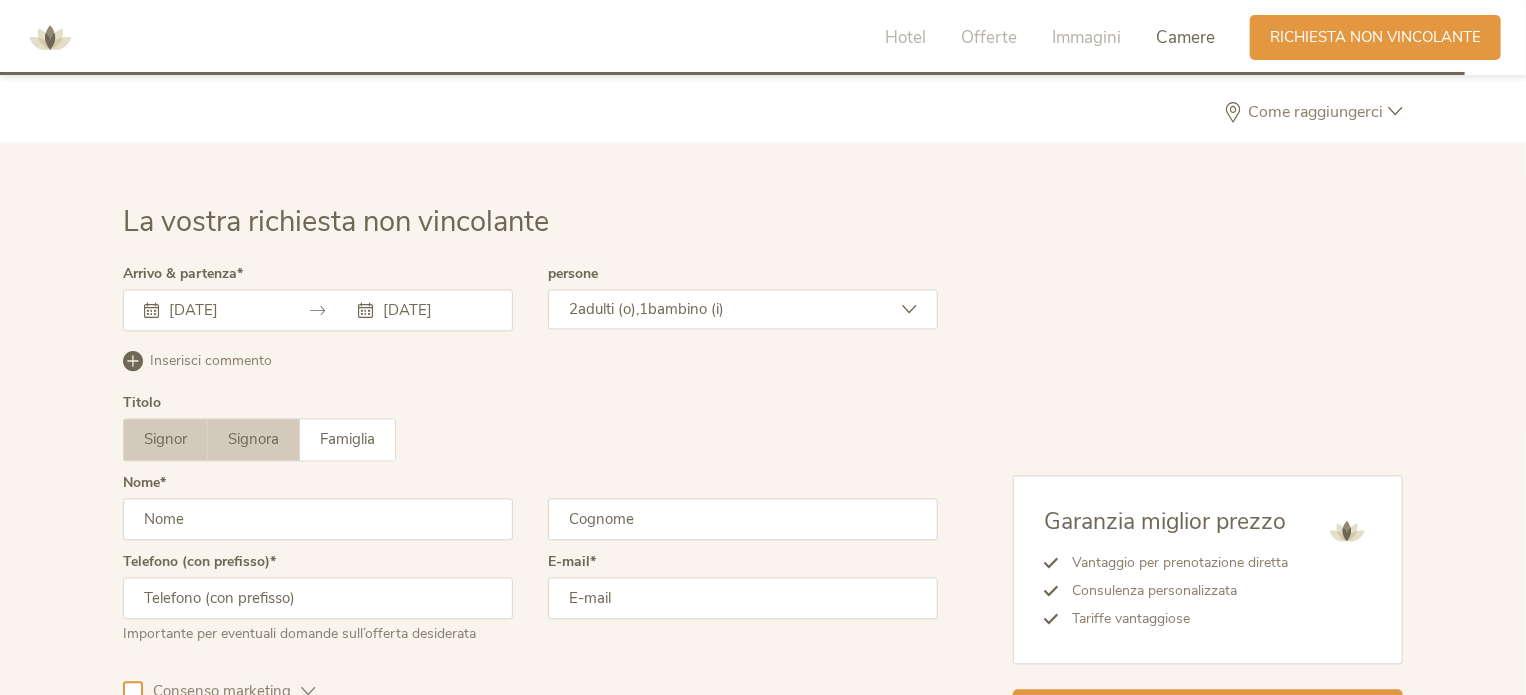 click on "Signora" at bounding box center (253, 440) 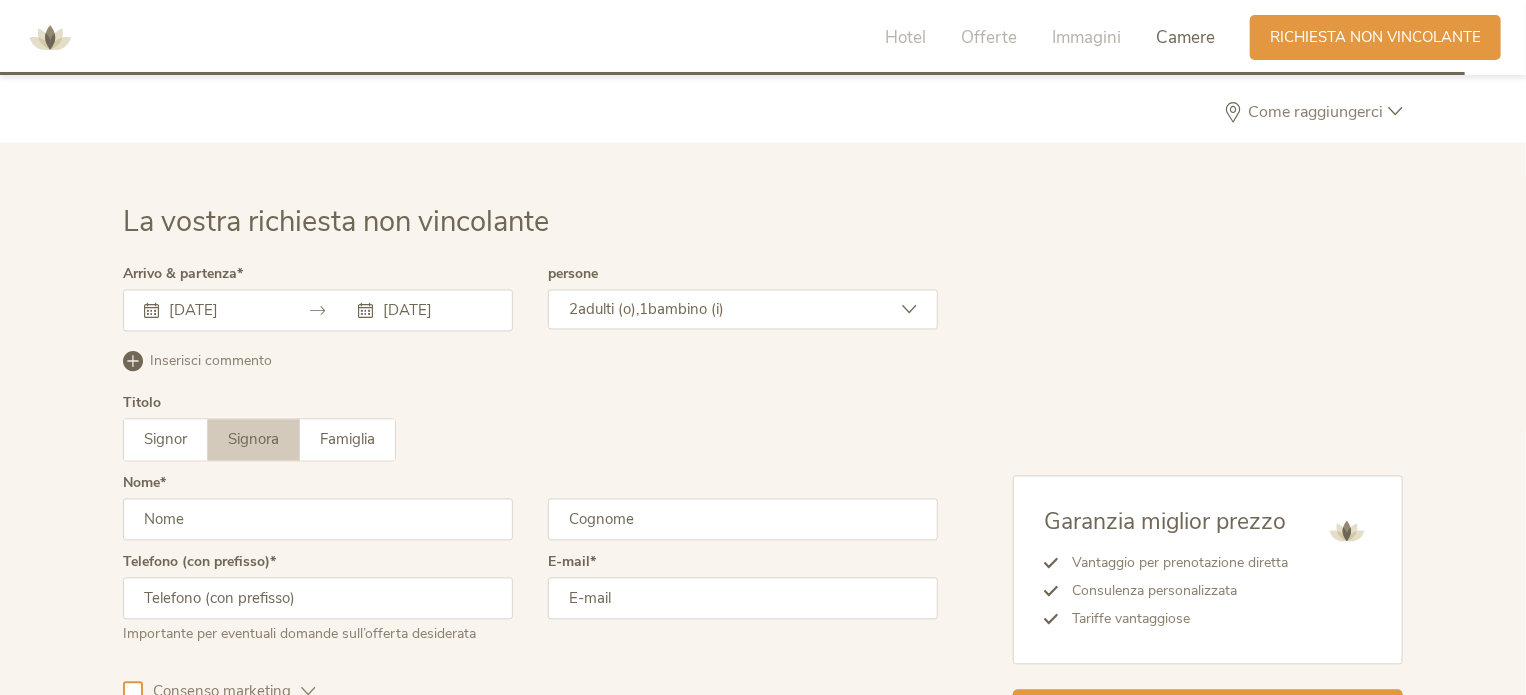 click at bounding box center (318, 520) 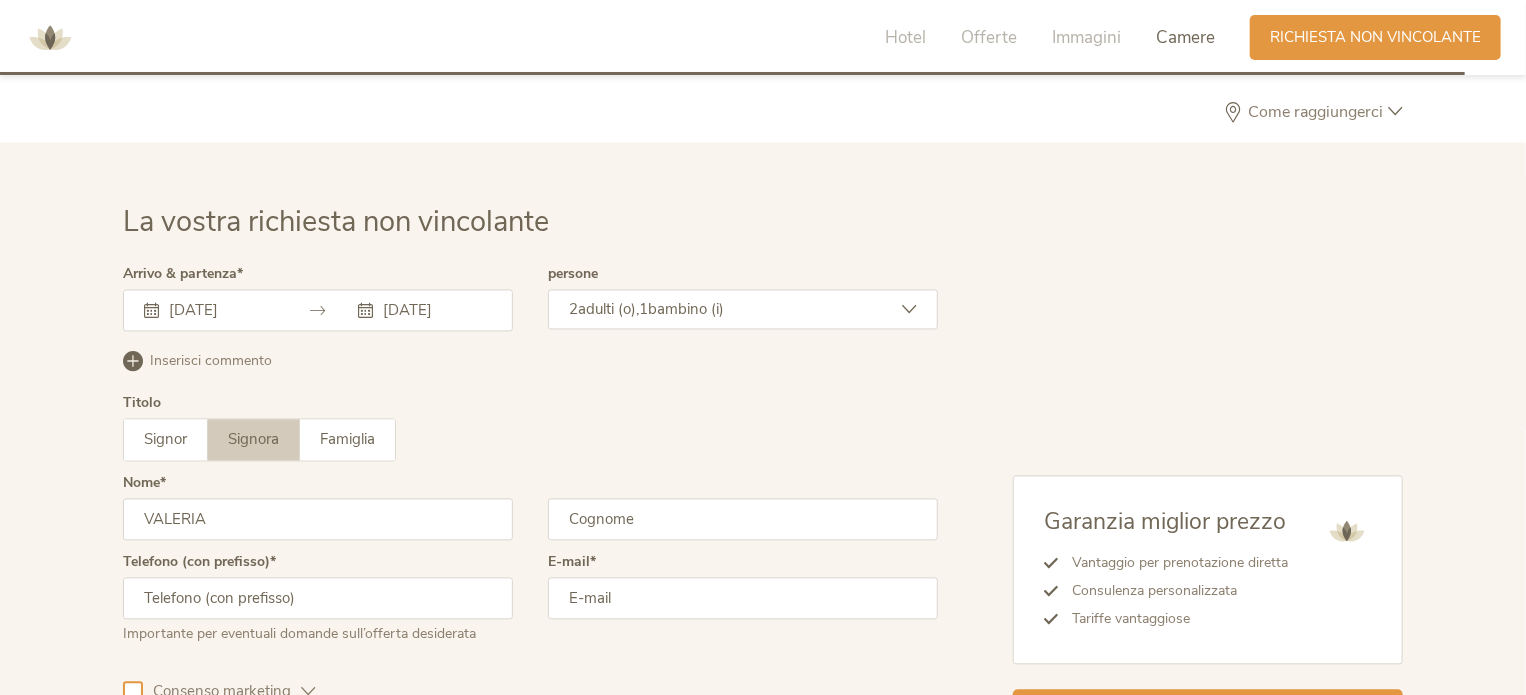 click at bounding box center [743, 520] 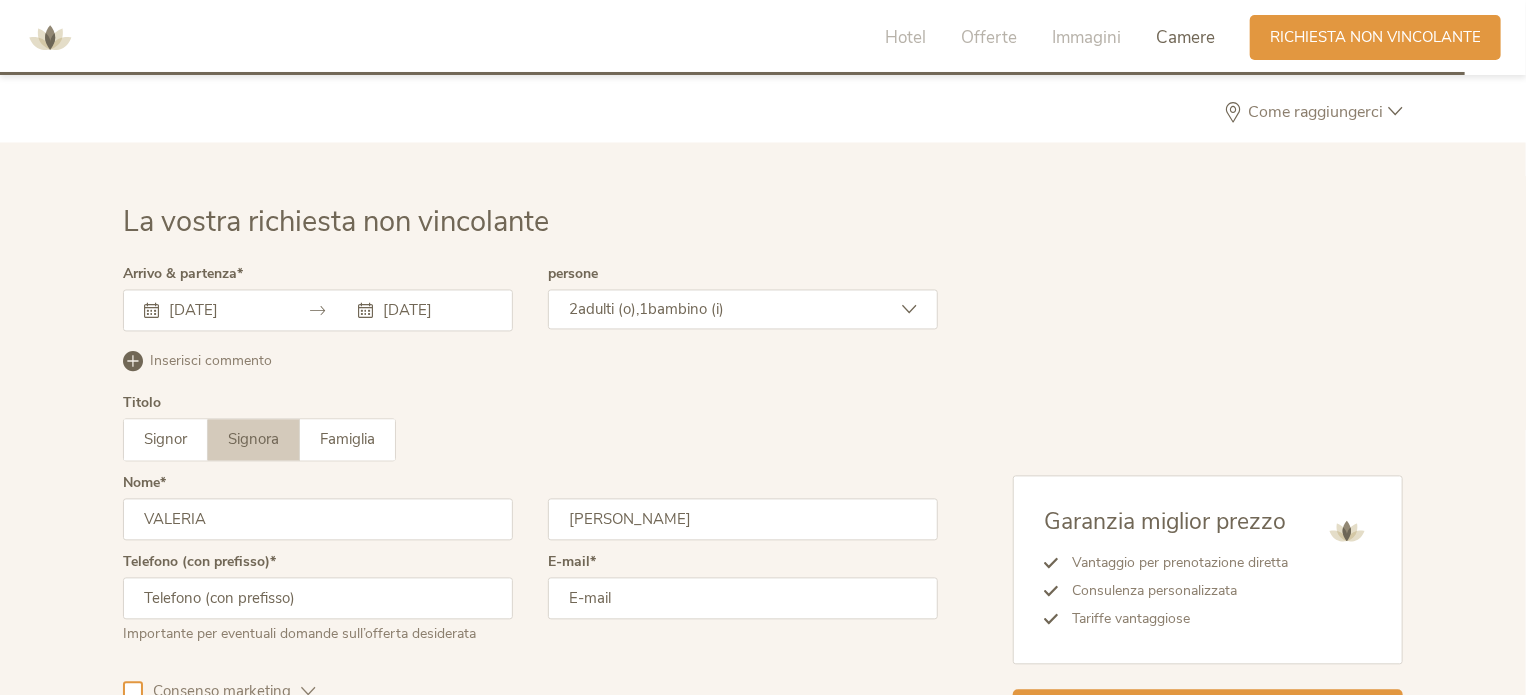 click on "Telefono (con prefisso)
Importante per eventuali domande sull’offerta desiderata" at bounding box center [318, 608] 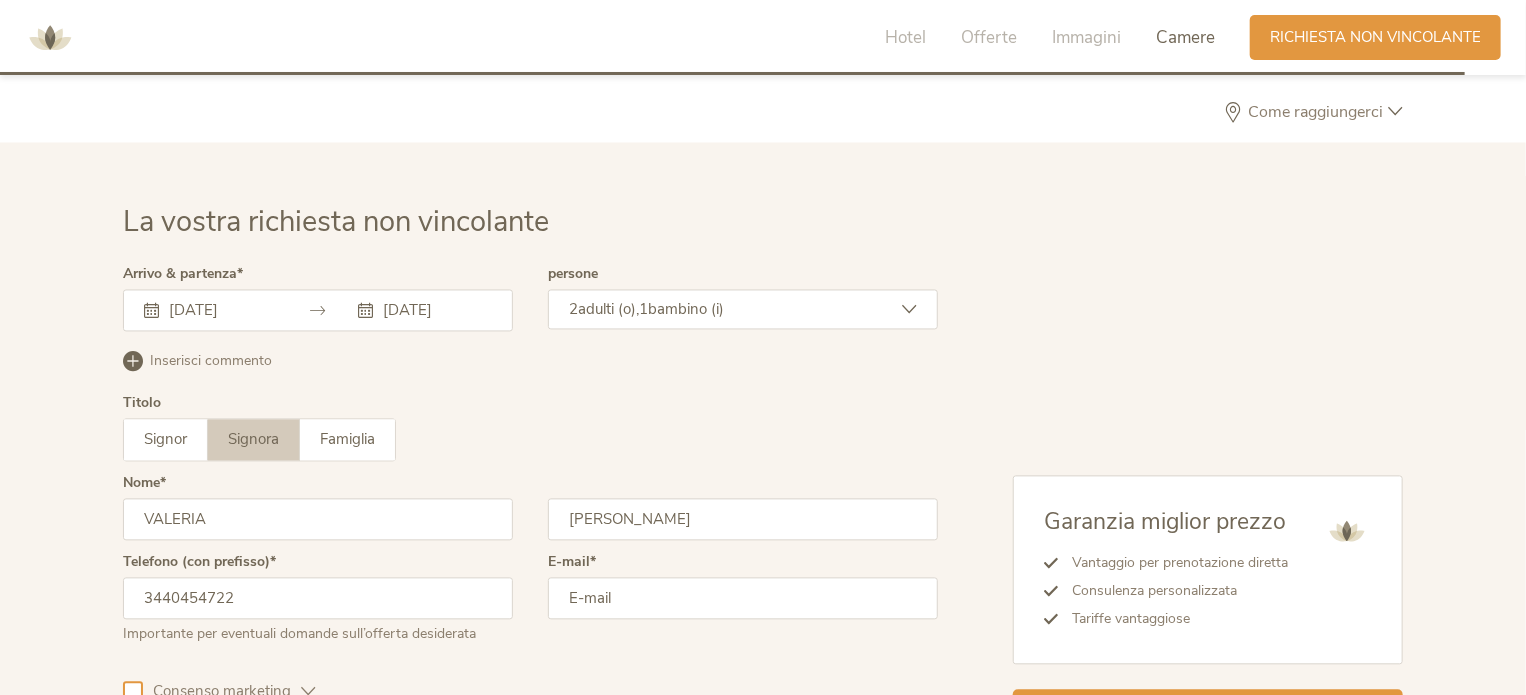 type on "3440454722" 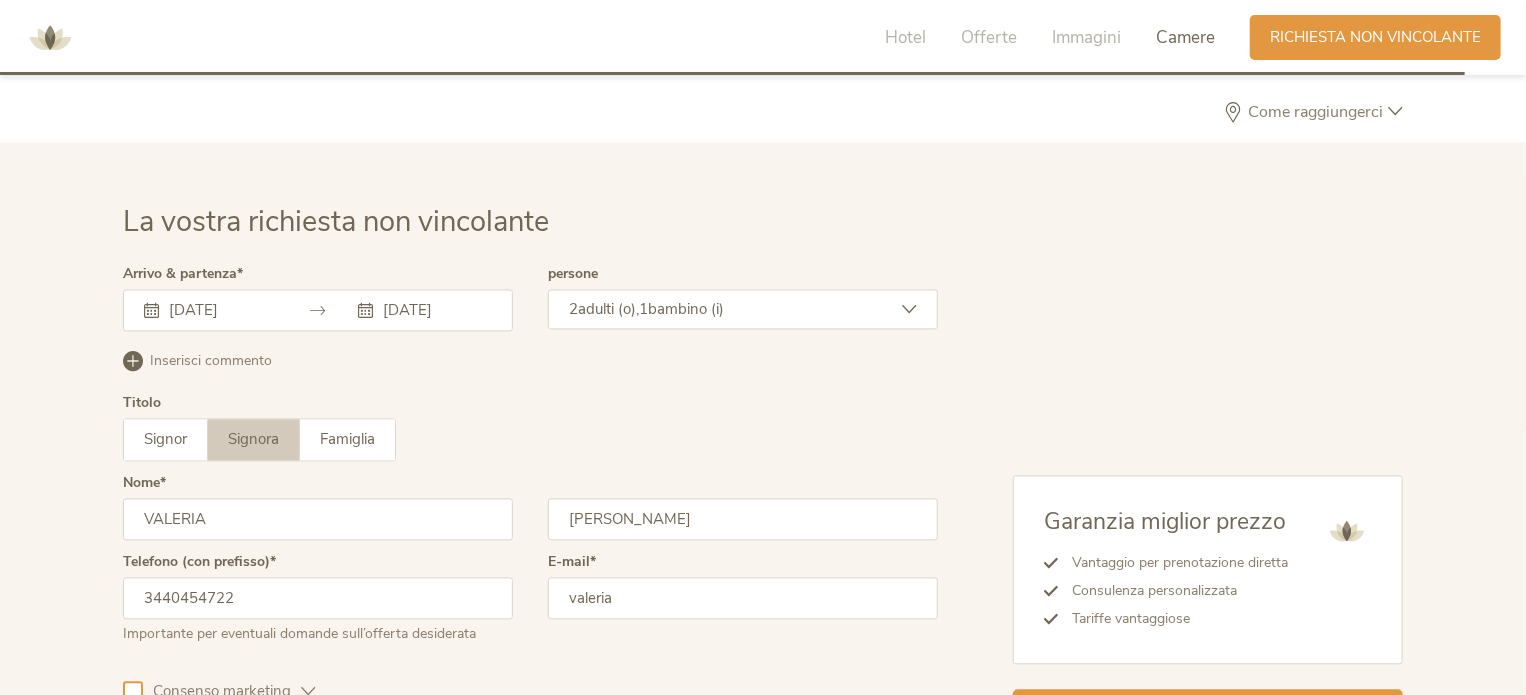 type on "valeria_mancini@hotmail.com" 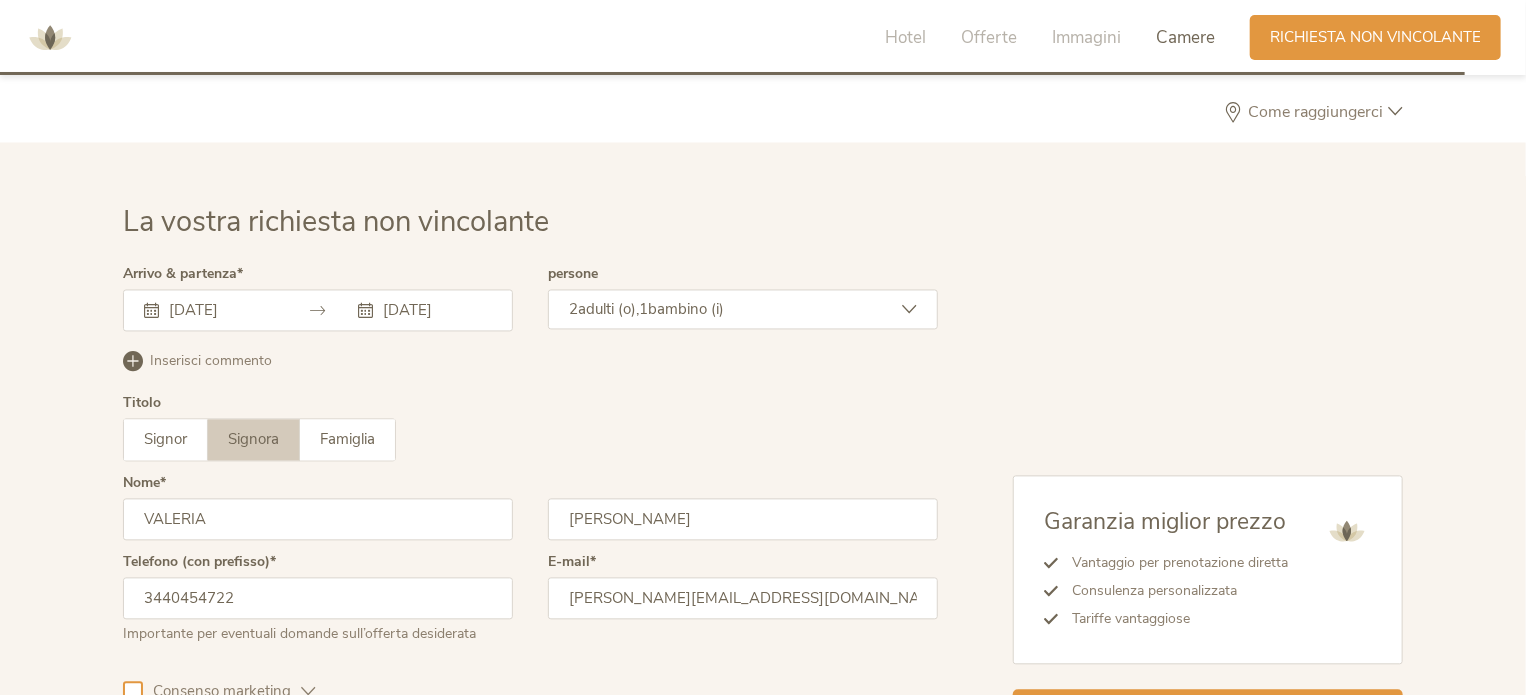 click on "3440454722" at bounding box center [318, 599] 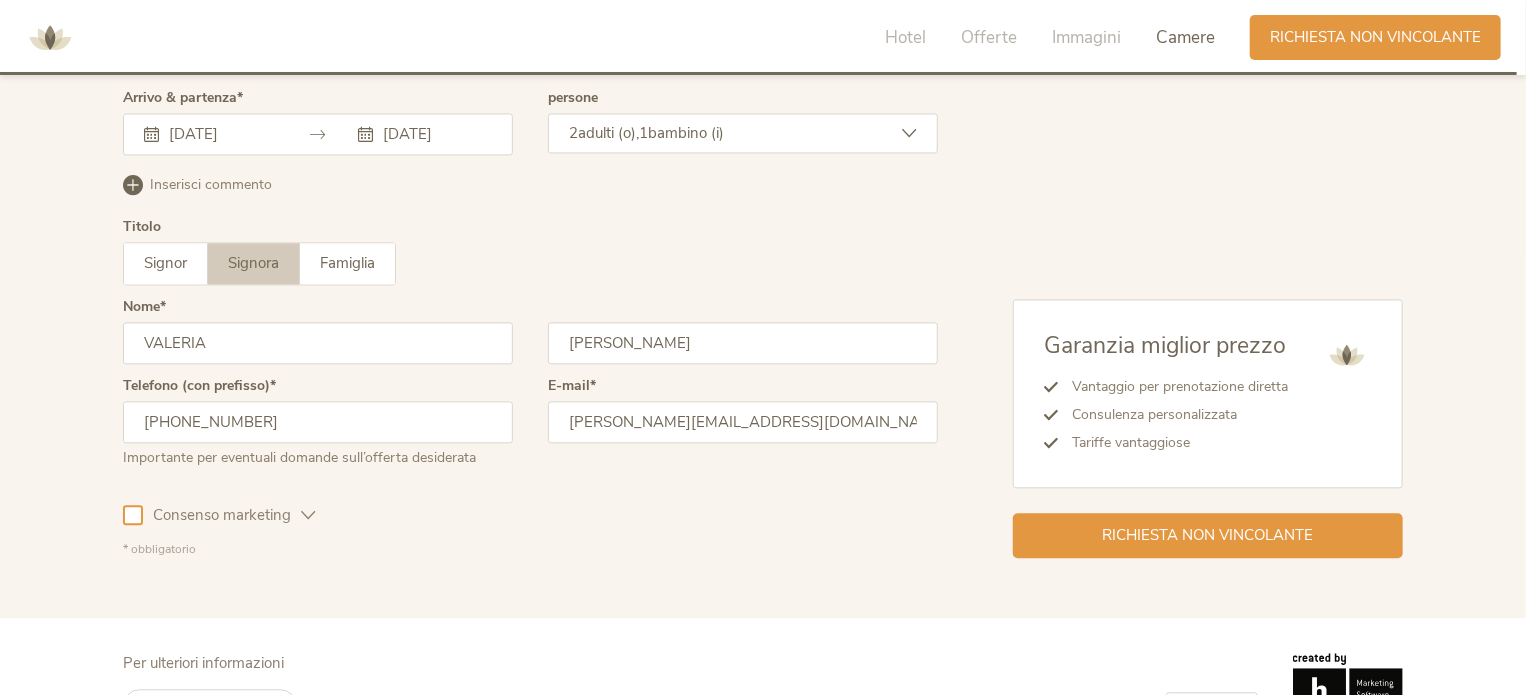 scroll, scrollTop: 5868, scrollLeft: 0, axis: vertical 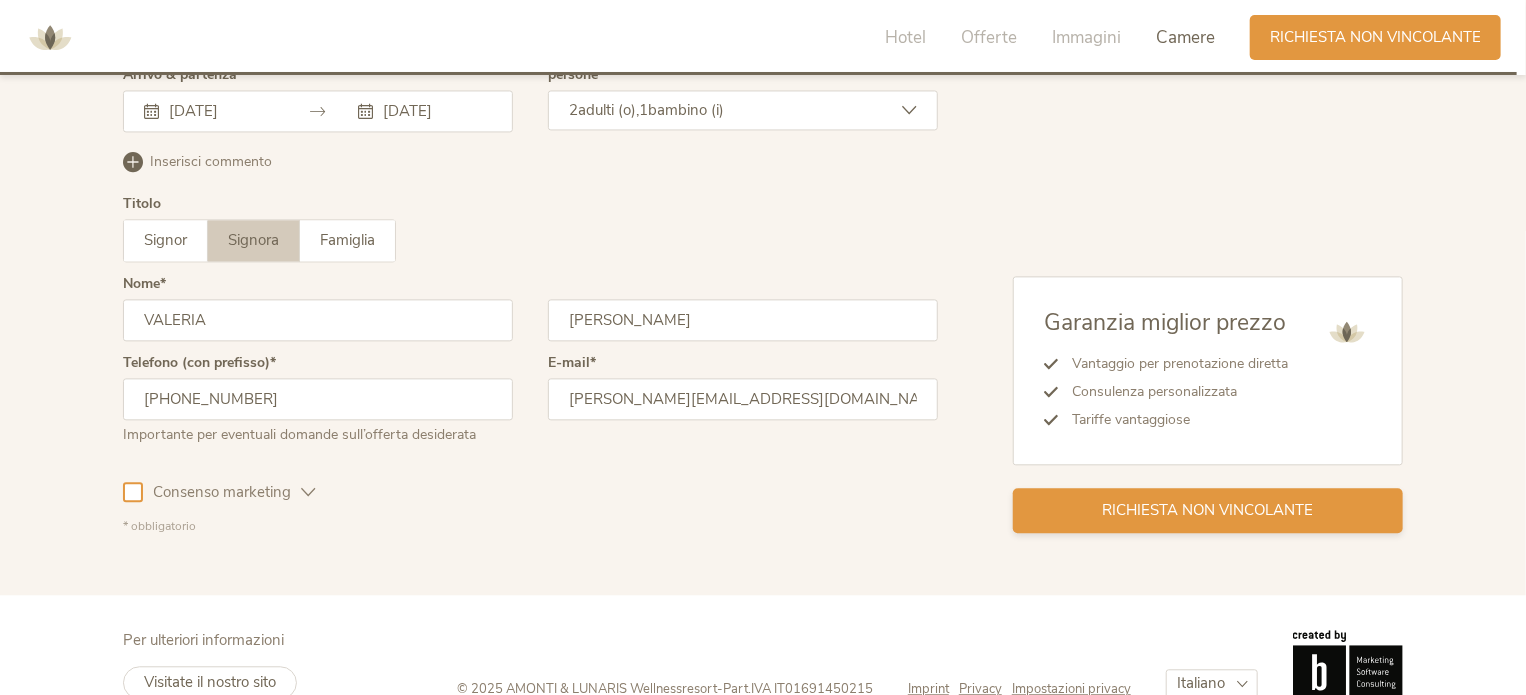 type on "+39 3440454722" 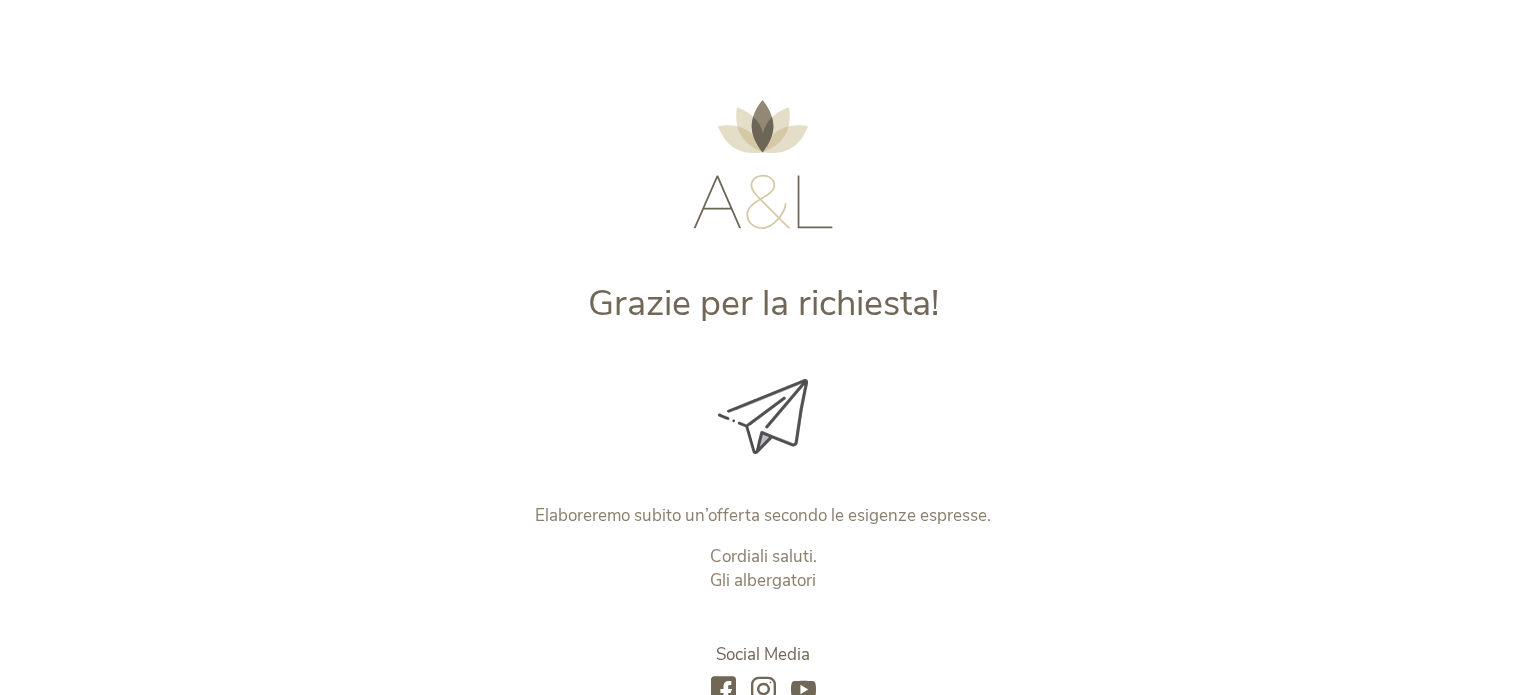 scroll, scrollTop: 0, scrollLeft: 0, axis: both 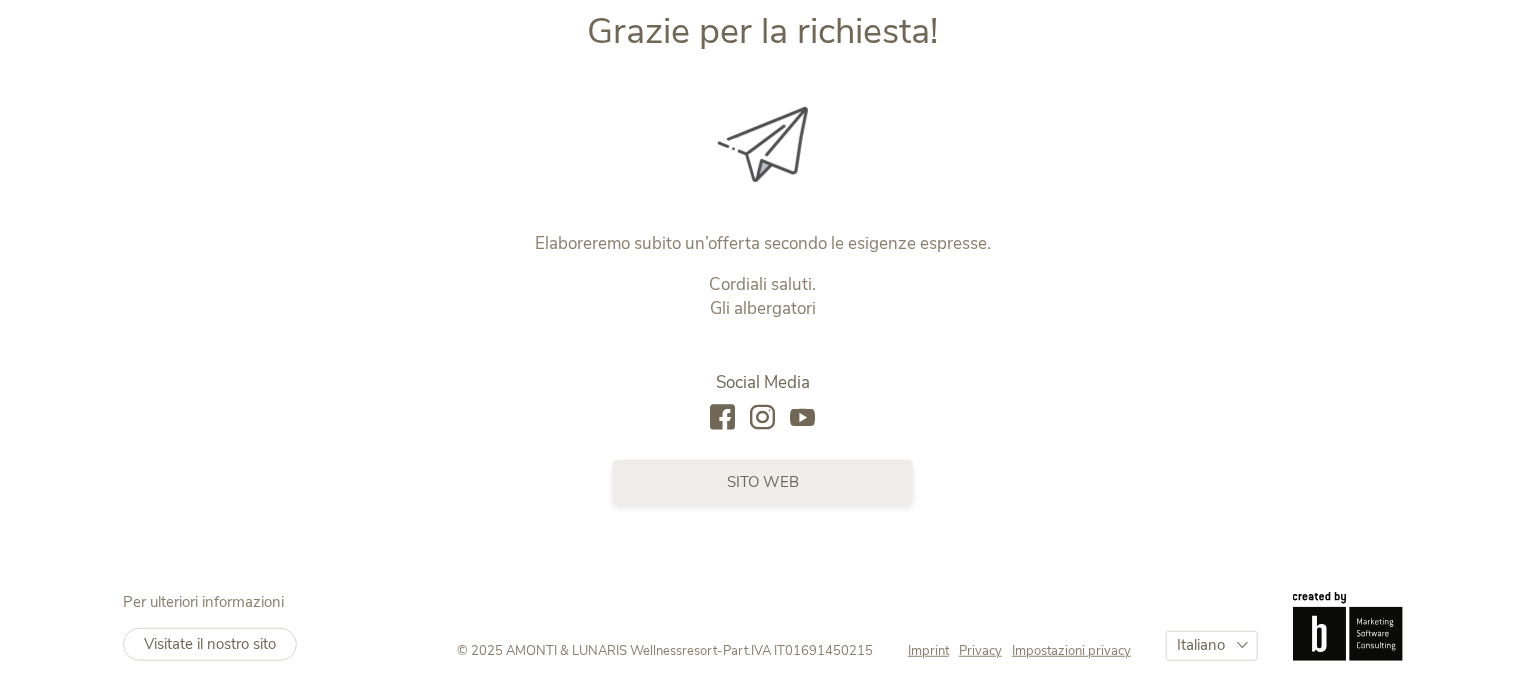 click on "sito web" at bounding box center (763, 482) 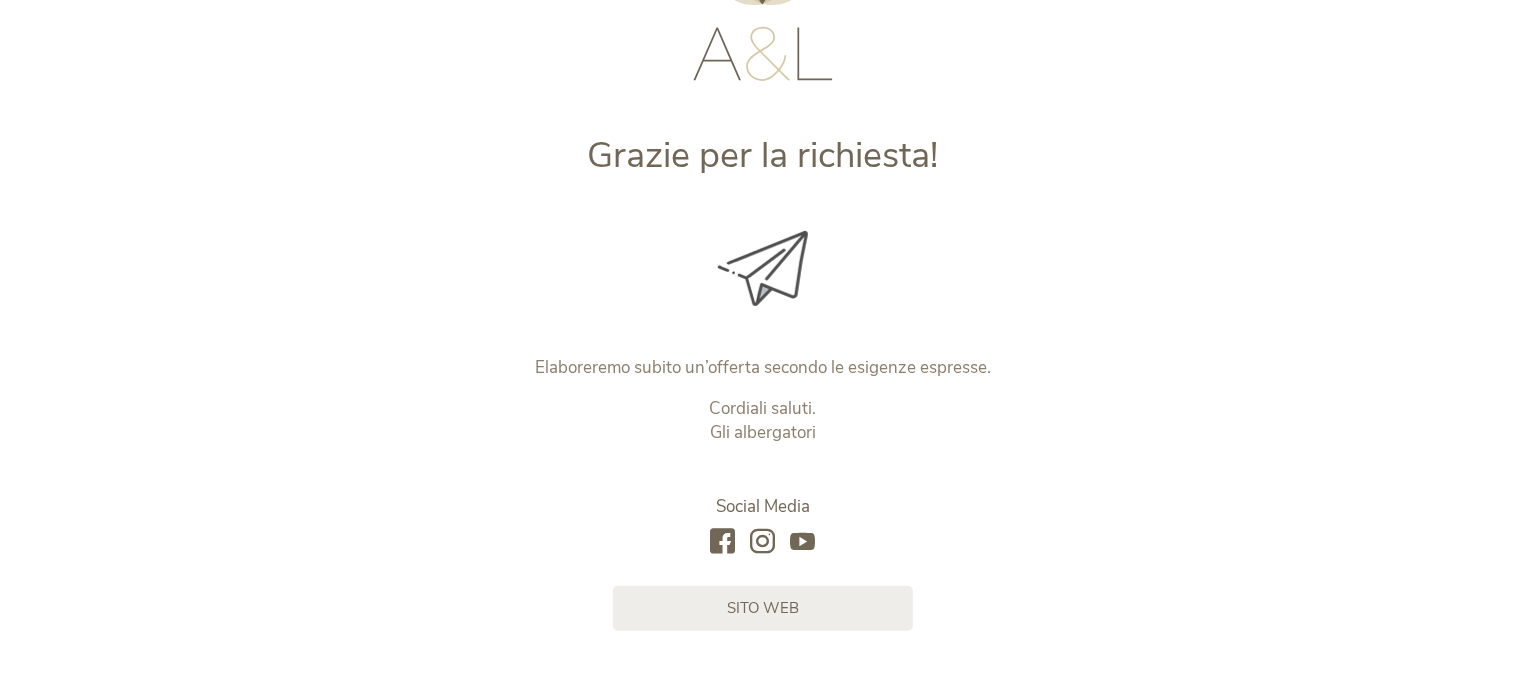 scroll, scrollTop: 0, scrollLeft: 0, axis: both 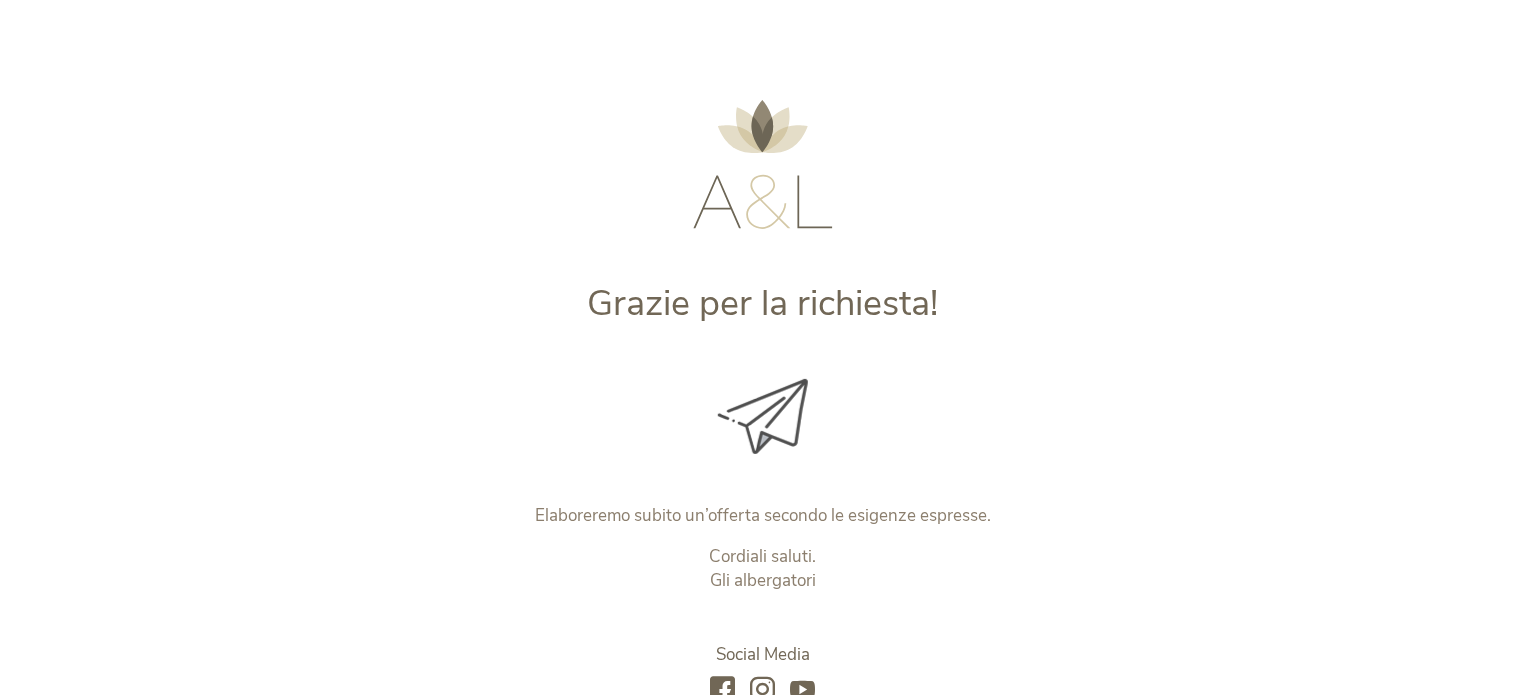 click at bounding box center [763, 164] 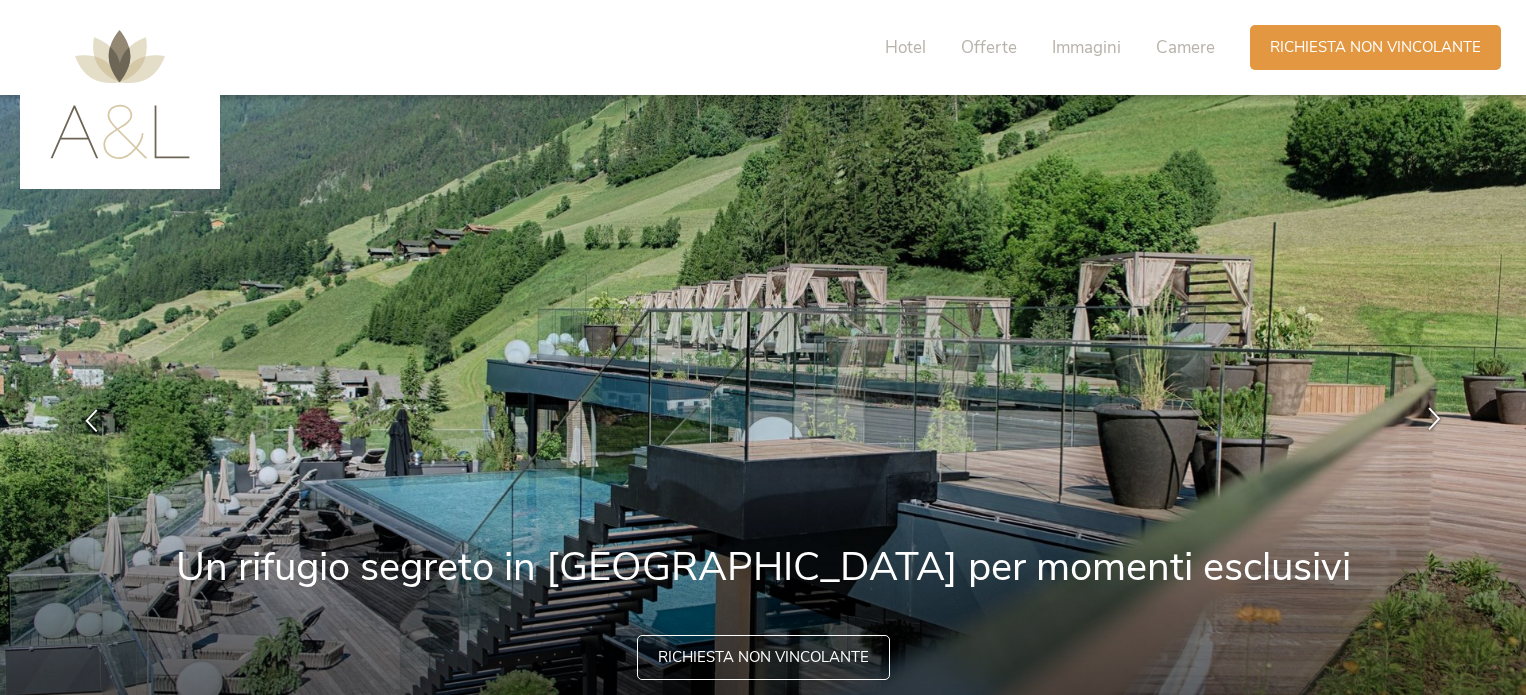 scroll, scrollTop: 0, scrollLeft: 0, axis: both 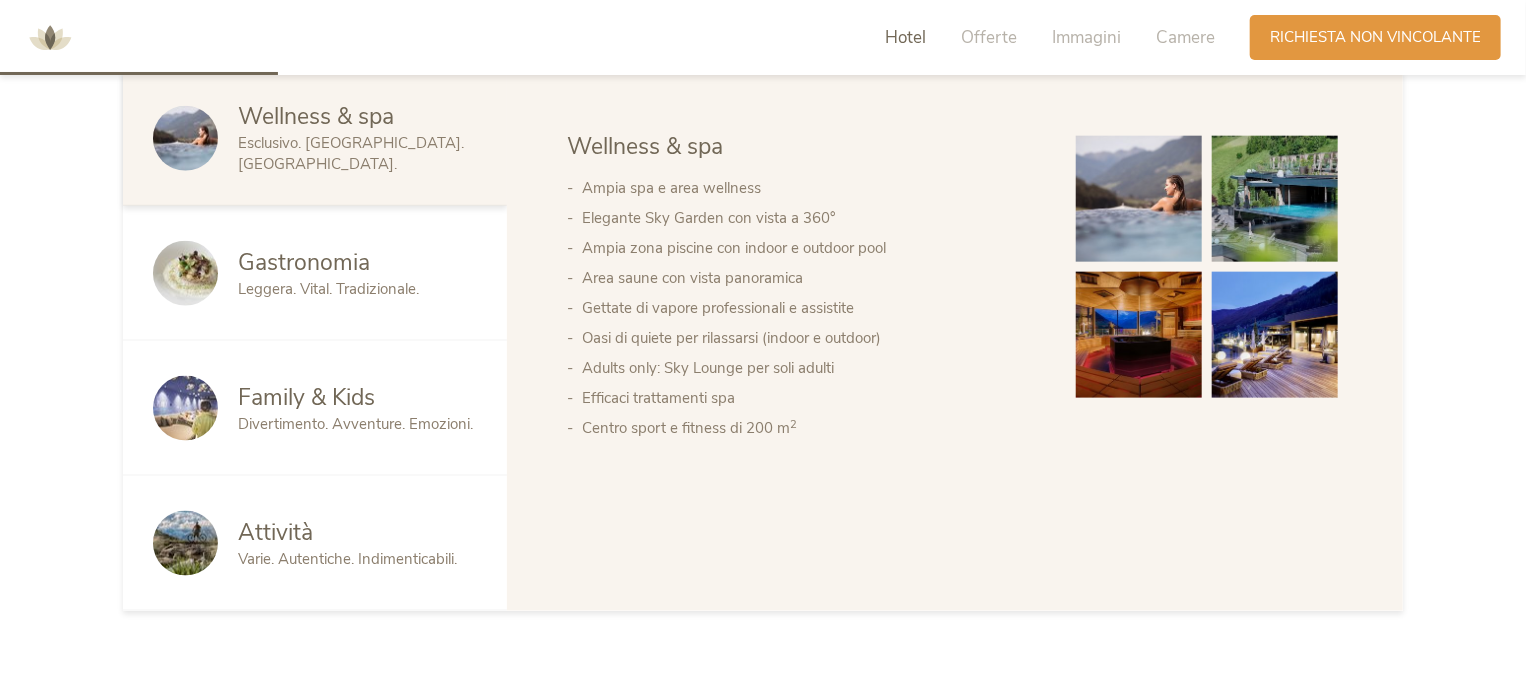click on "Family & Kids" at bounding box center (357, 398) 